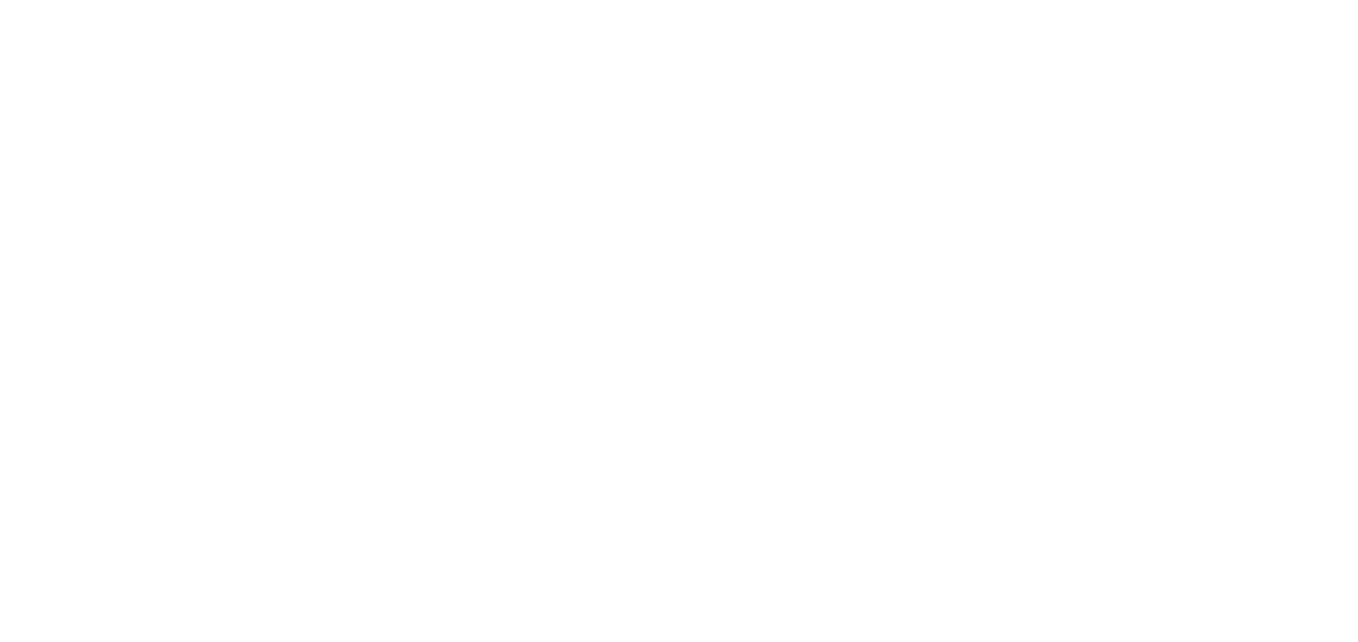 scroll, scrollTop: 0, scrollLeft: 0, axis: both 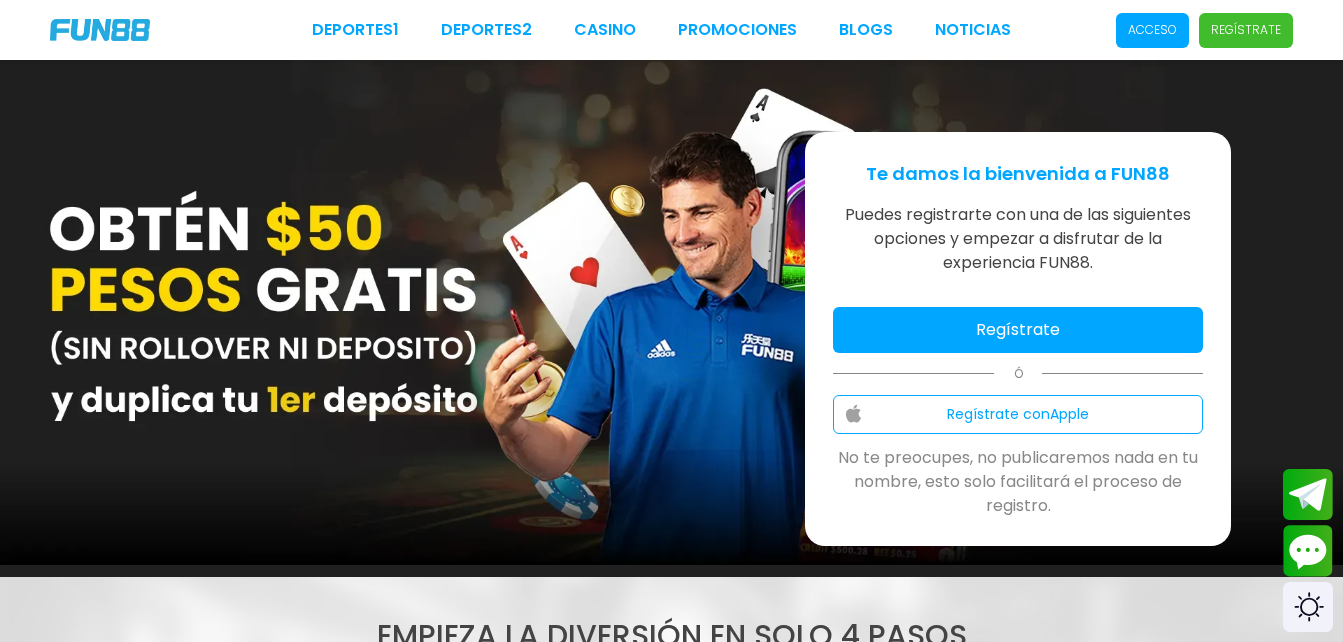 click on "Regístrate" at bounding box center [1018, 330] 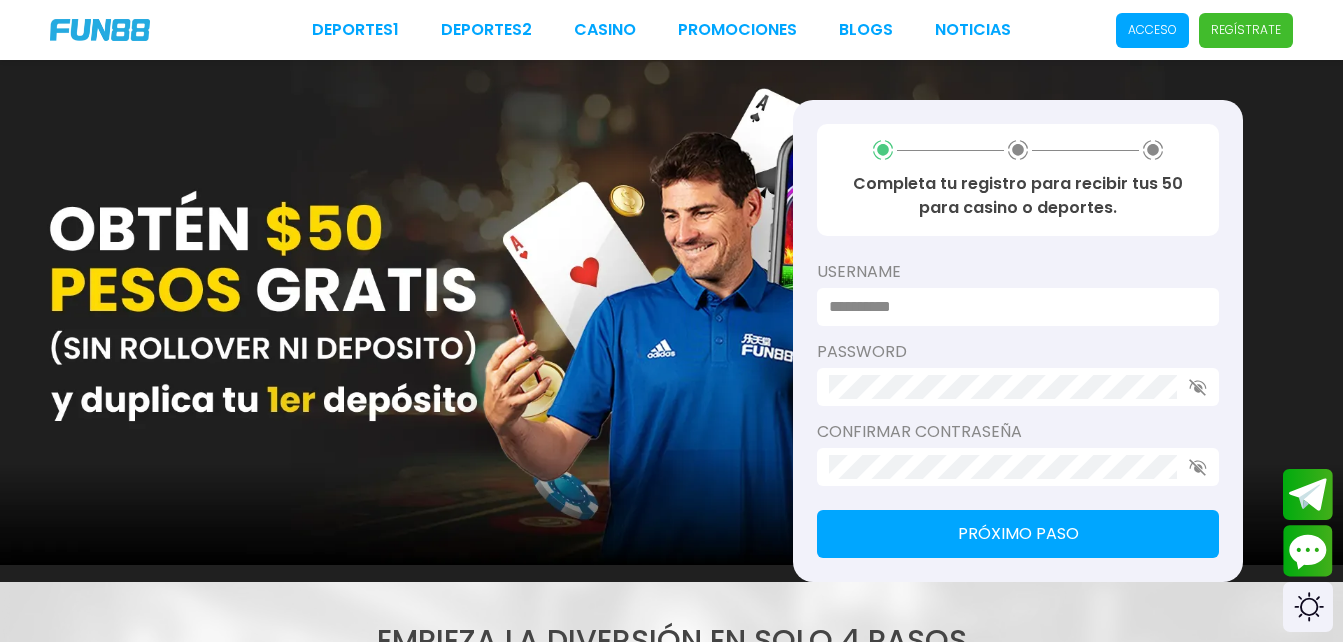 click at bounding box center [1012, 307] 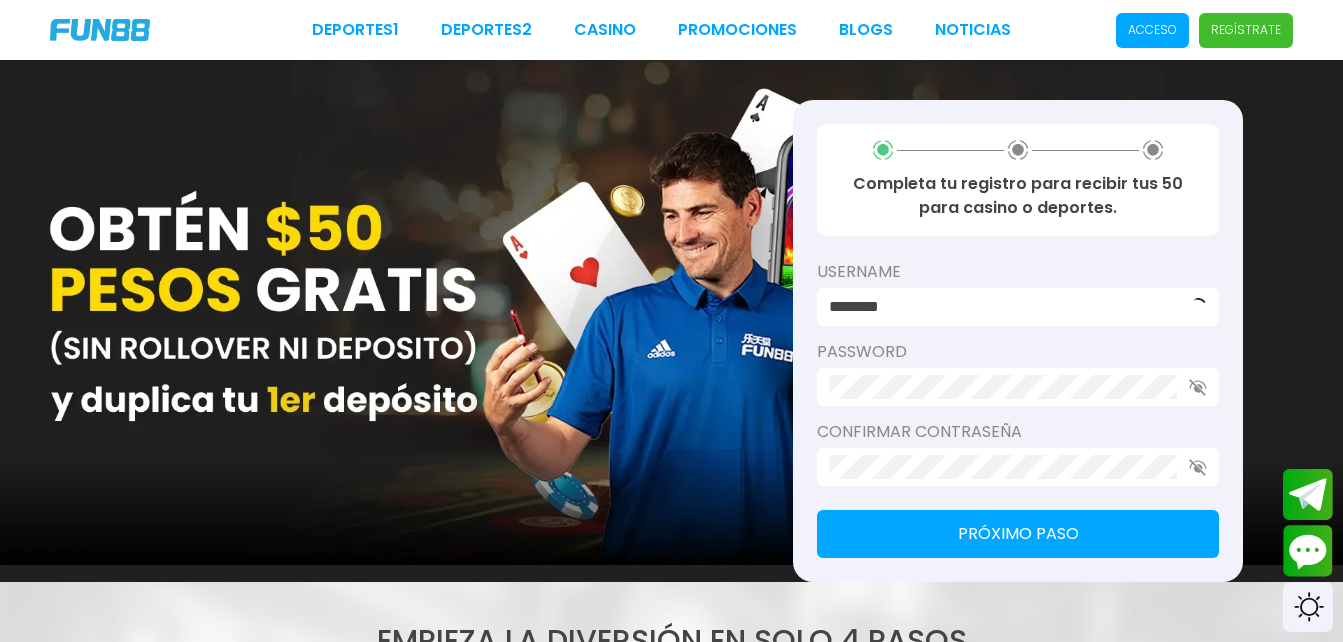 click on "username" at bounding box center (1018, 272) 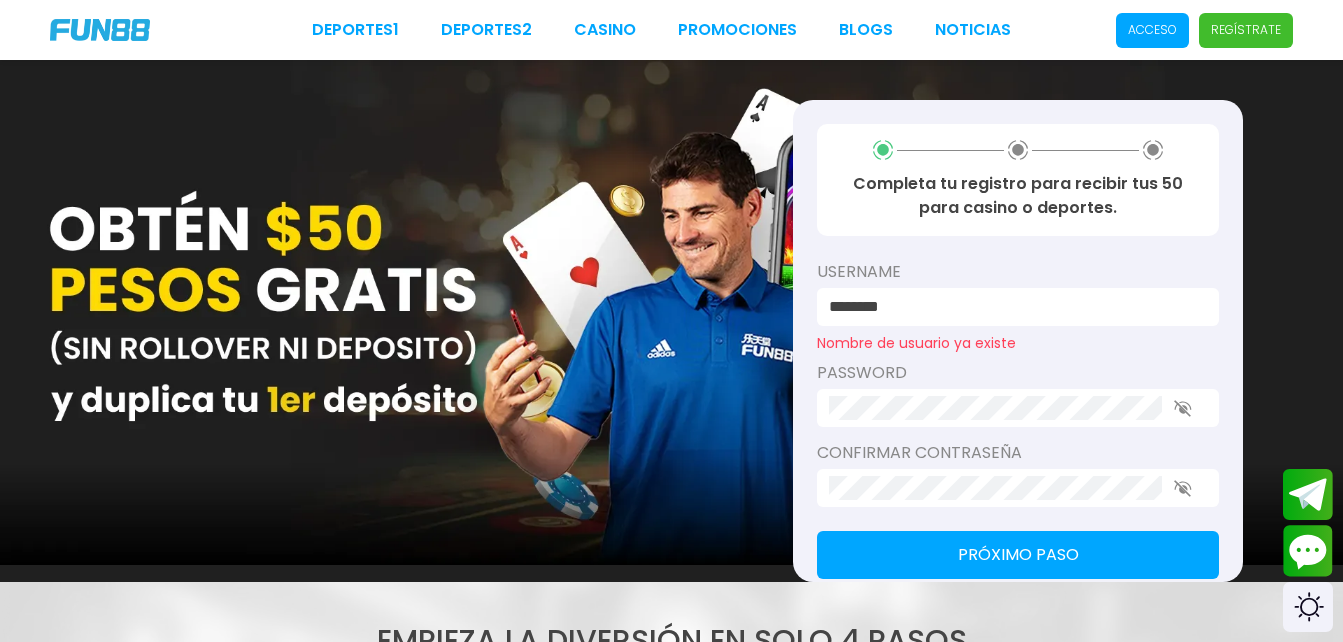 click on "********" at bounding box center (1012, 307) 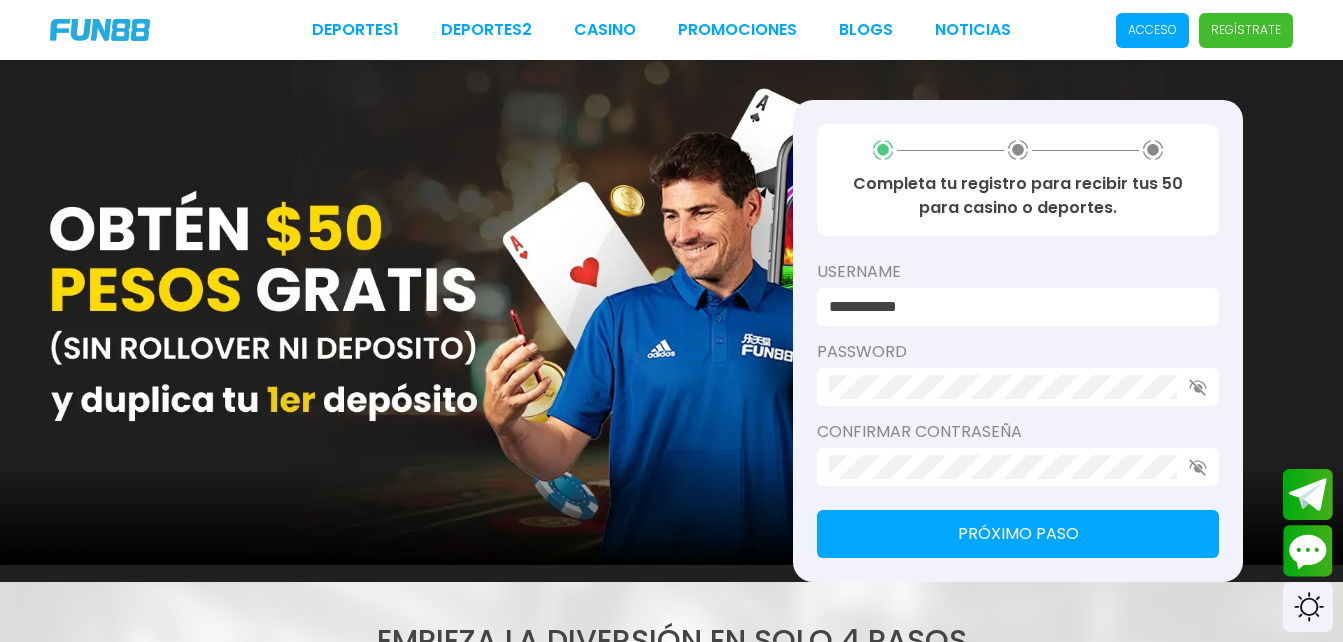 type on "**********" 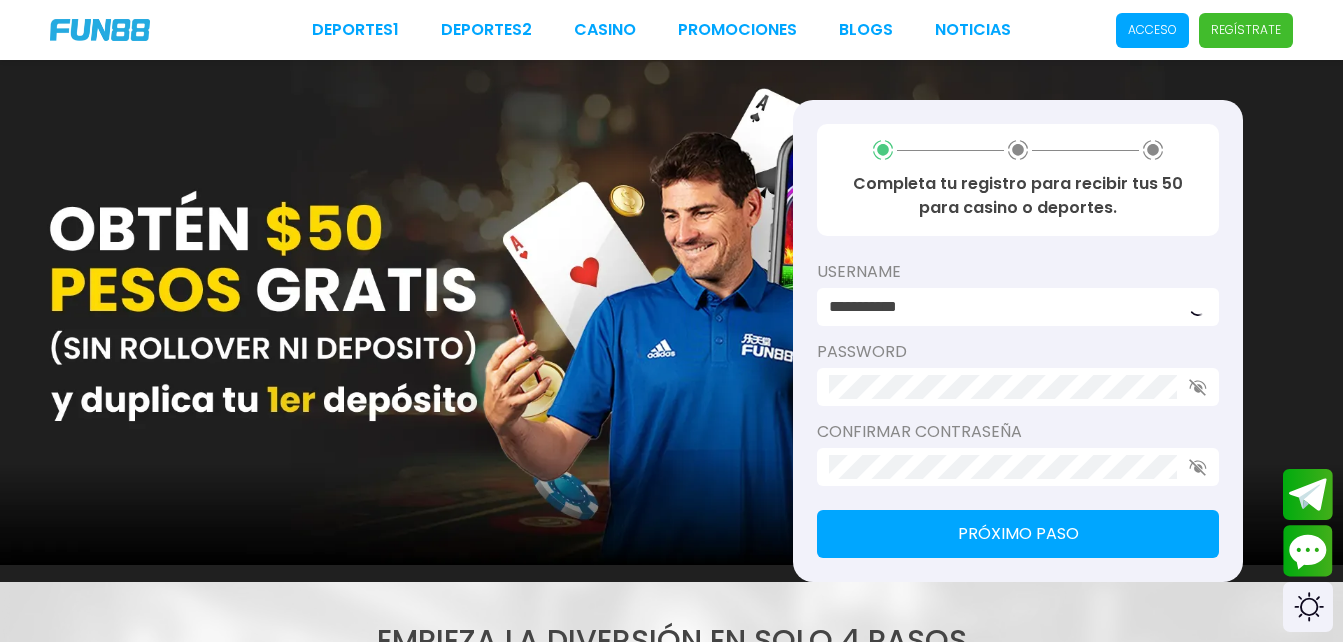 click at bounding box center (1018, 387) 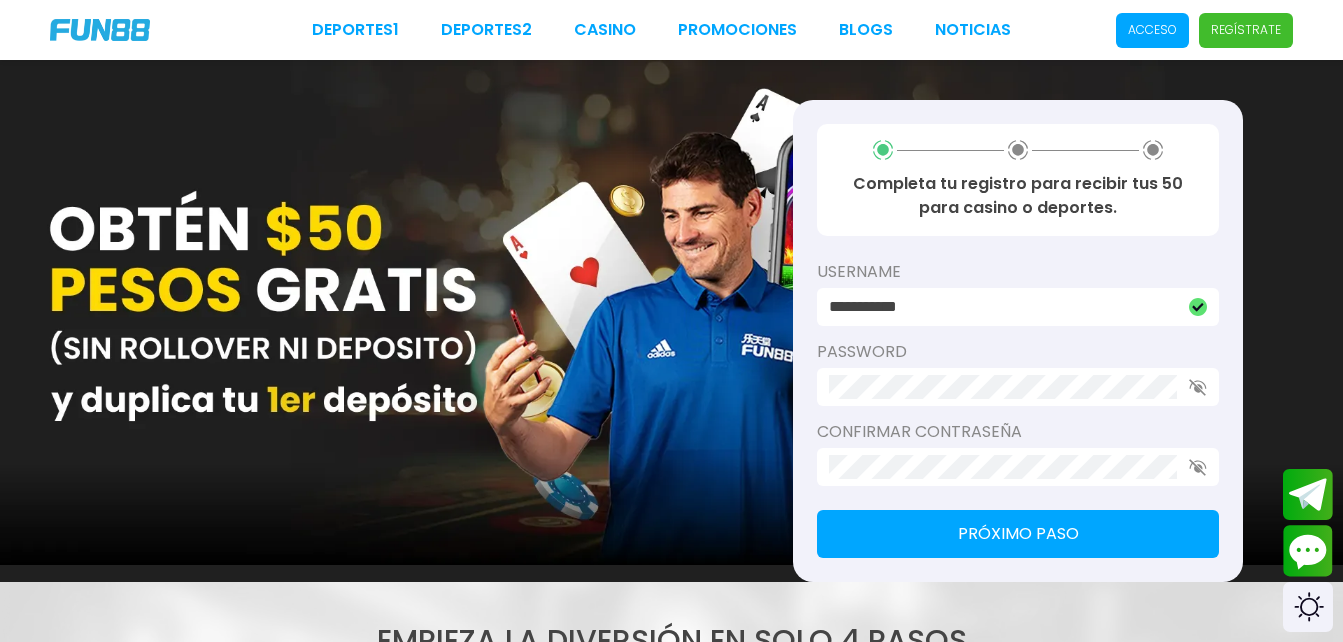 click on "Próximo paso" at bounding box center (1018, 534) 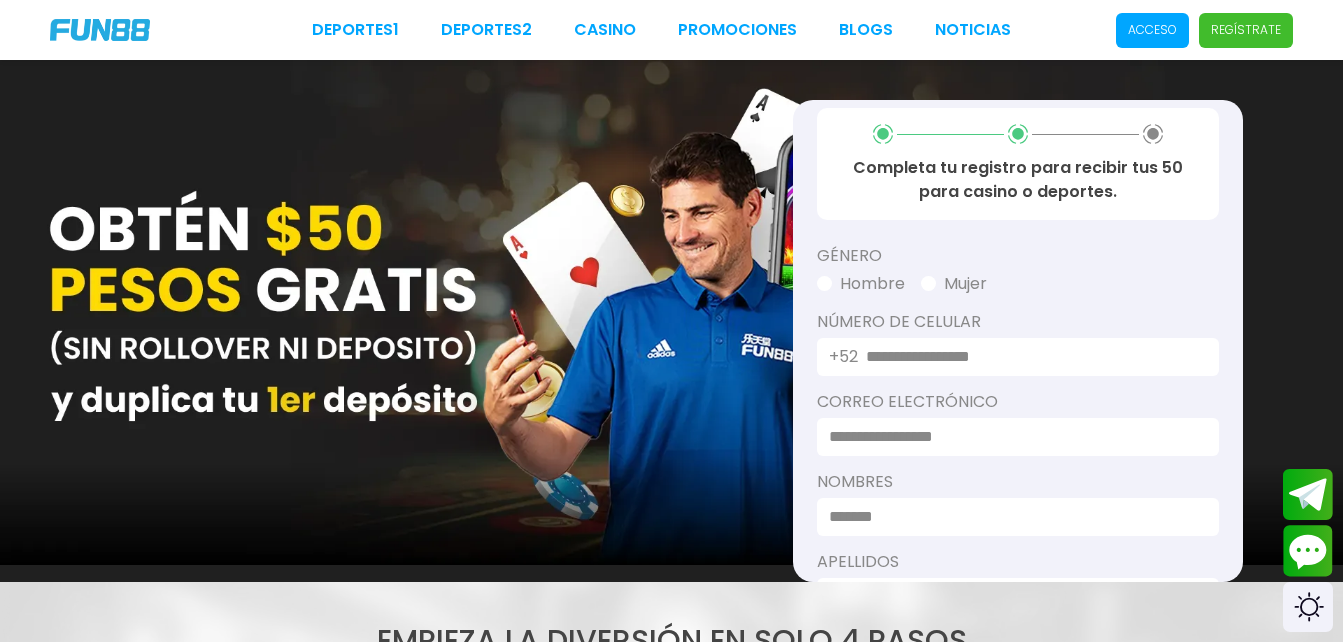 scroll, scrollTop: 0, scrollLeft: 0, axis: both 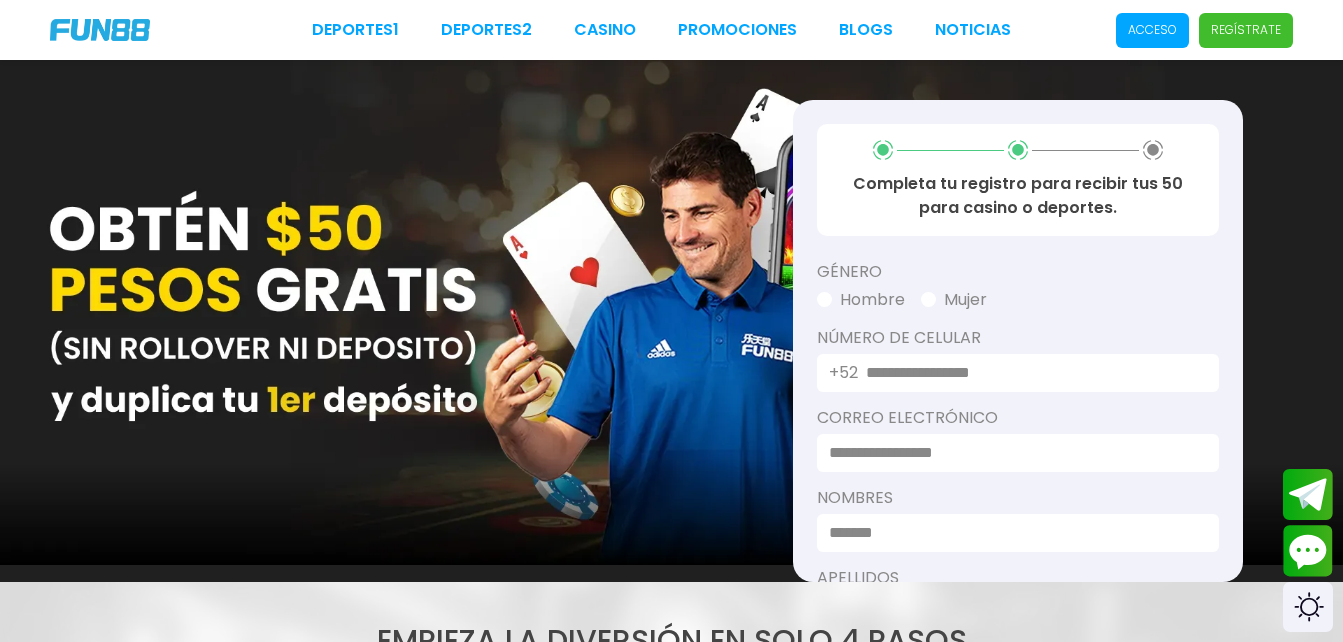 click at bounding box center (824, 299) 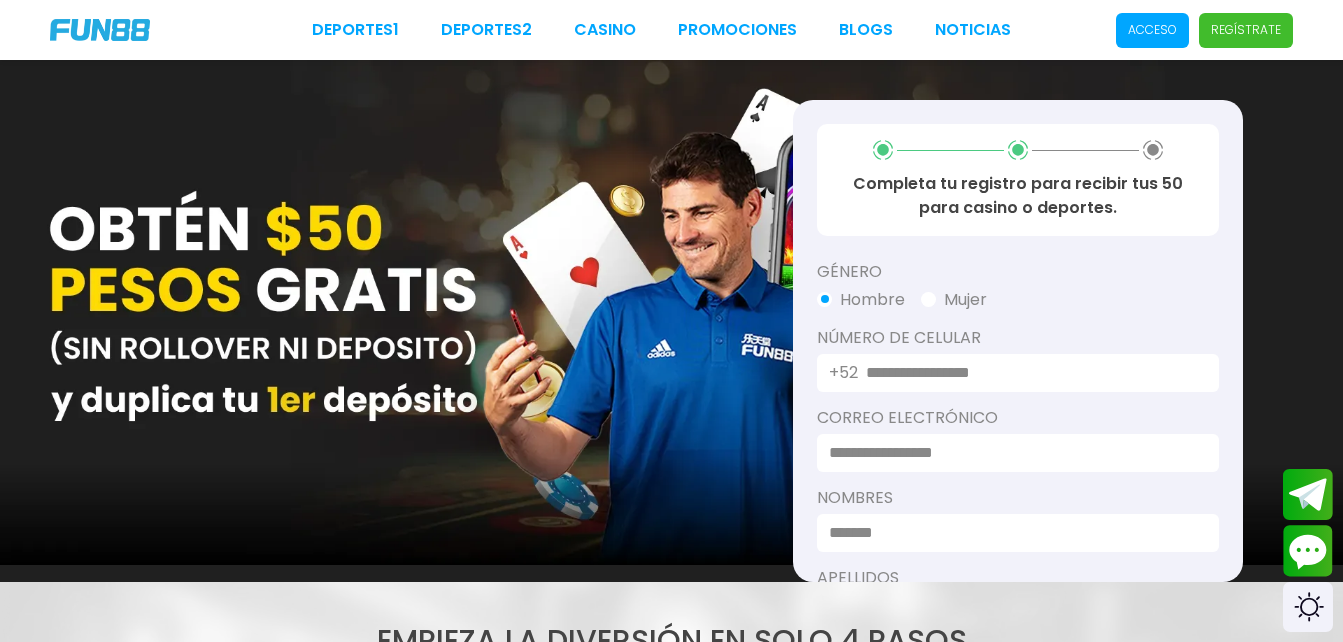 click at bounding box center [1030, 373] 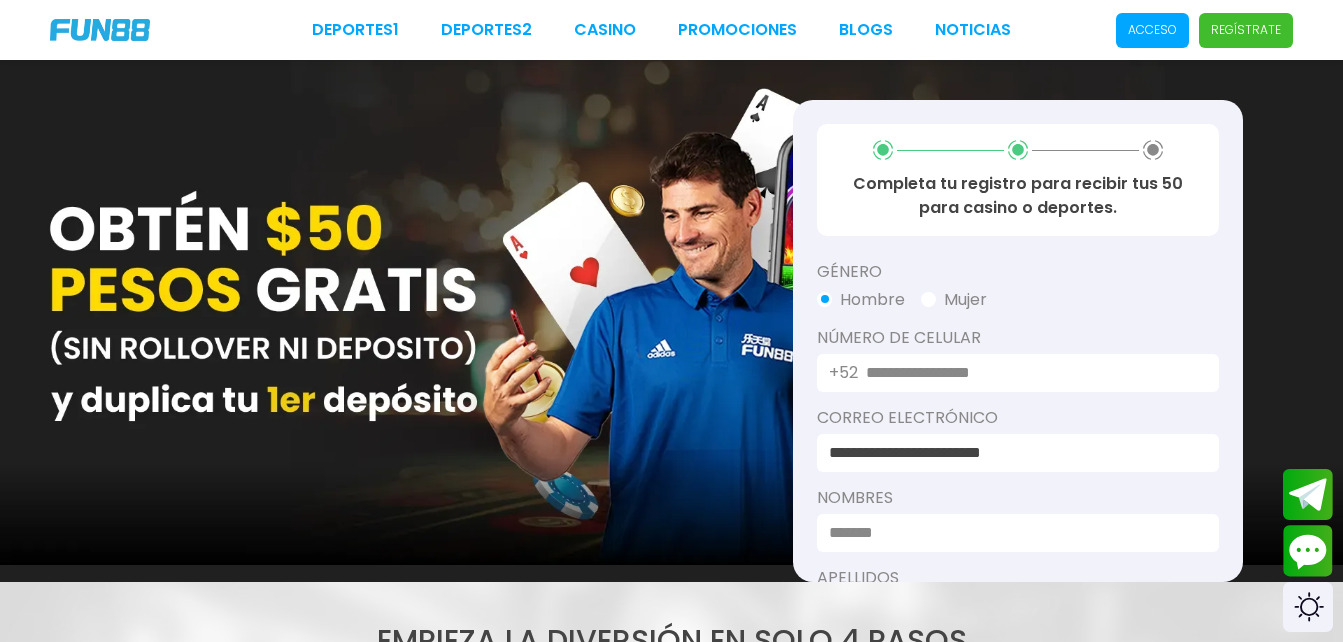 type on "**********" 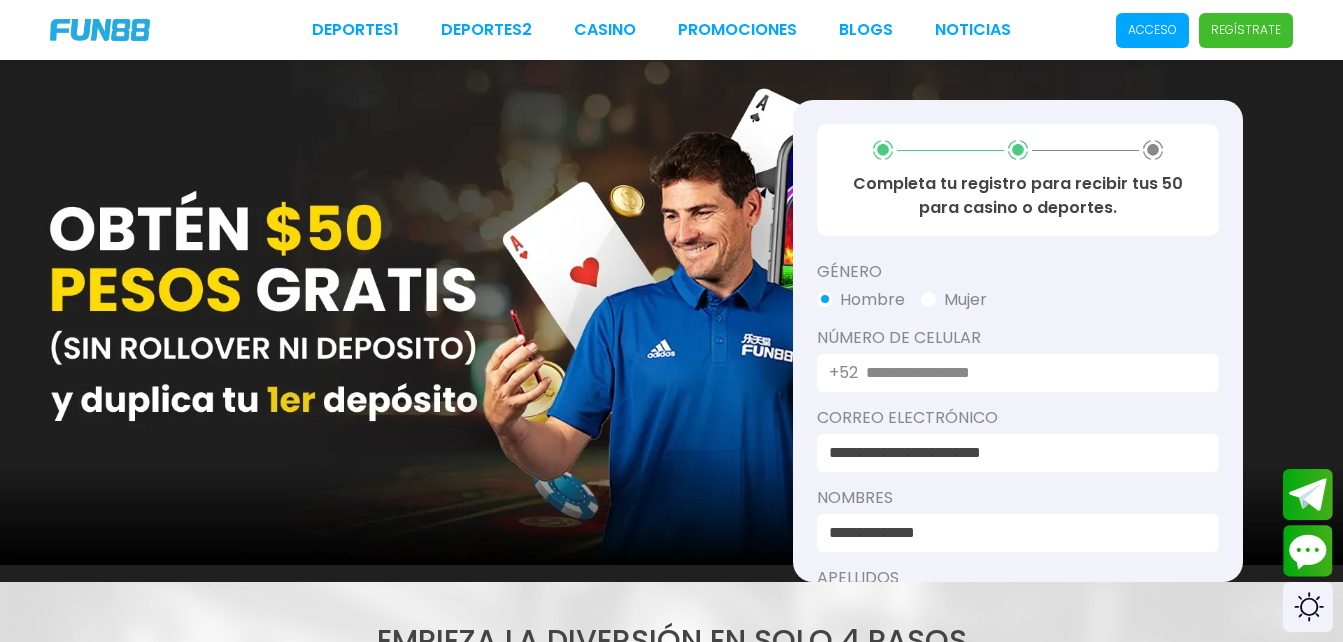 type on "**********" 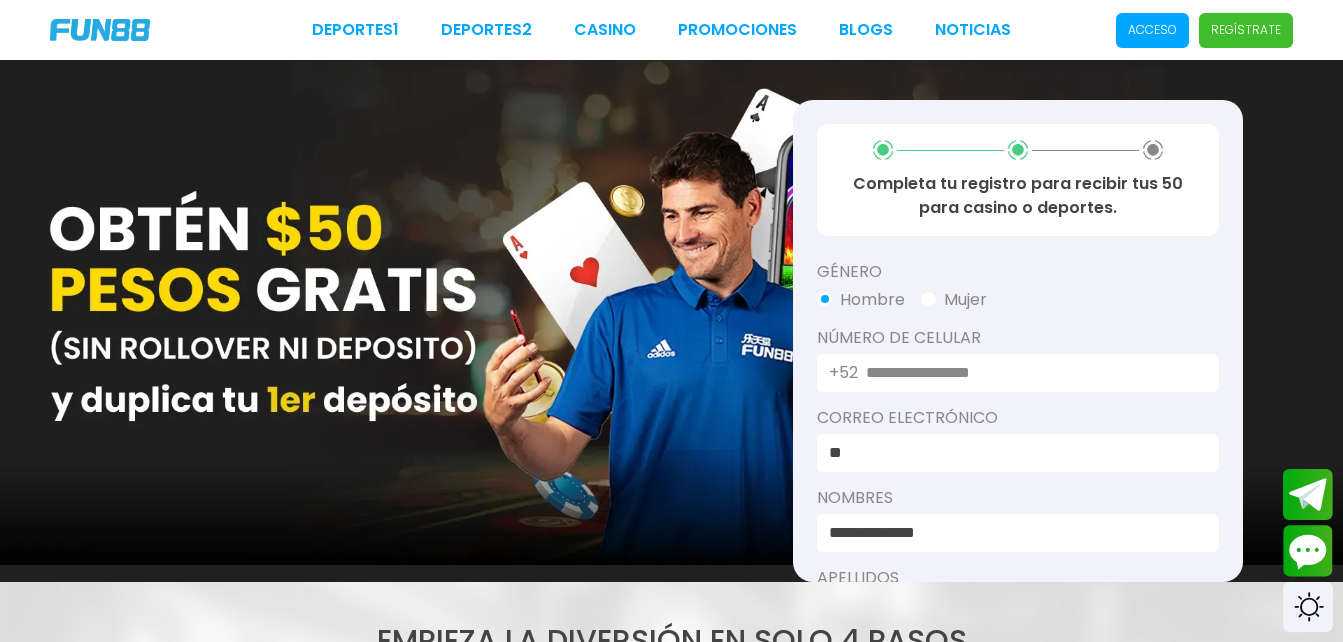 type on "**********" 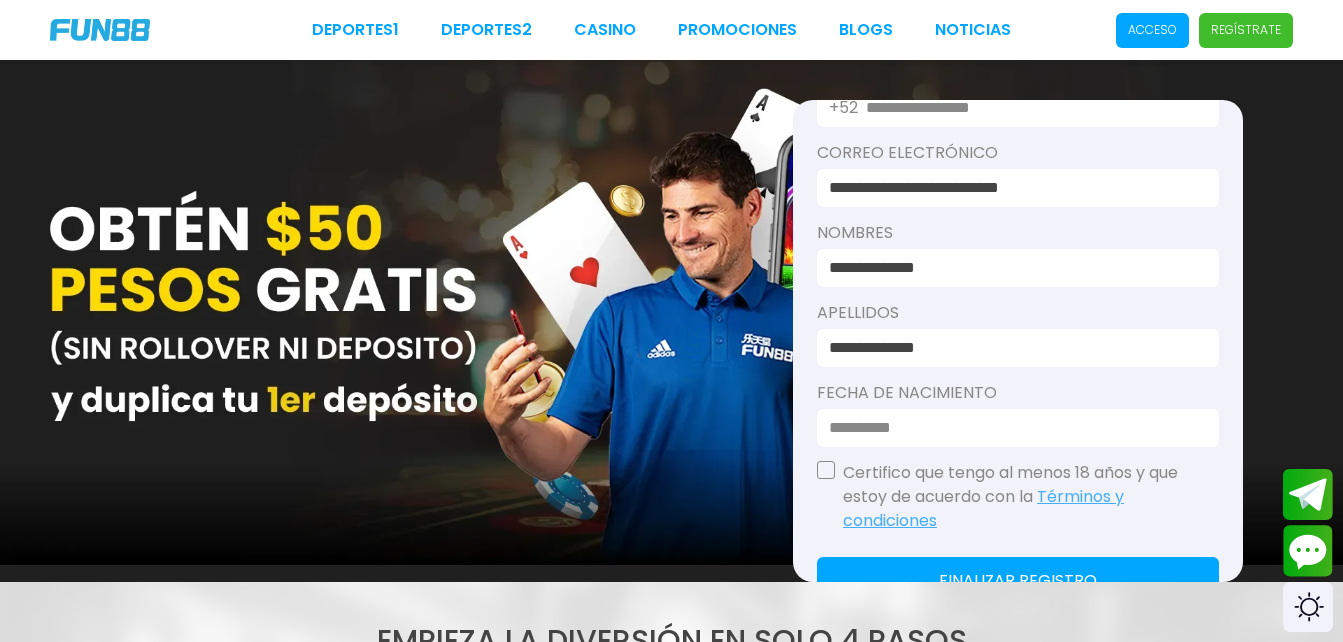 scroll, scrollTop: 266, scrollLeft: 0, axis: vertical 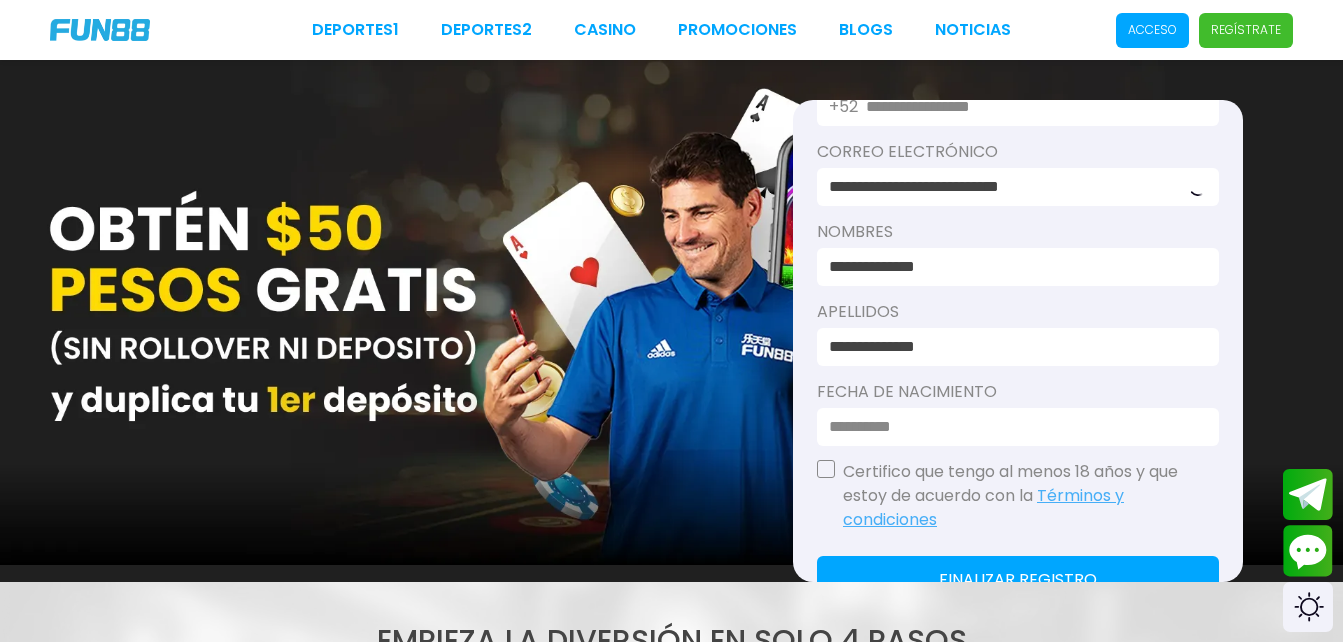 click on "**********" at bounding box center (1012, 347) 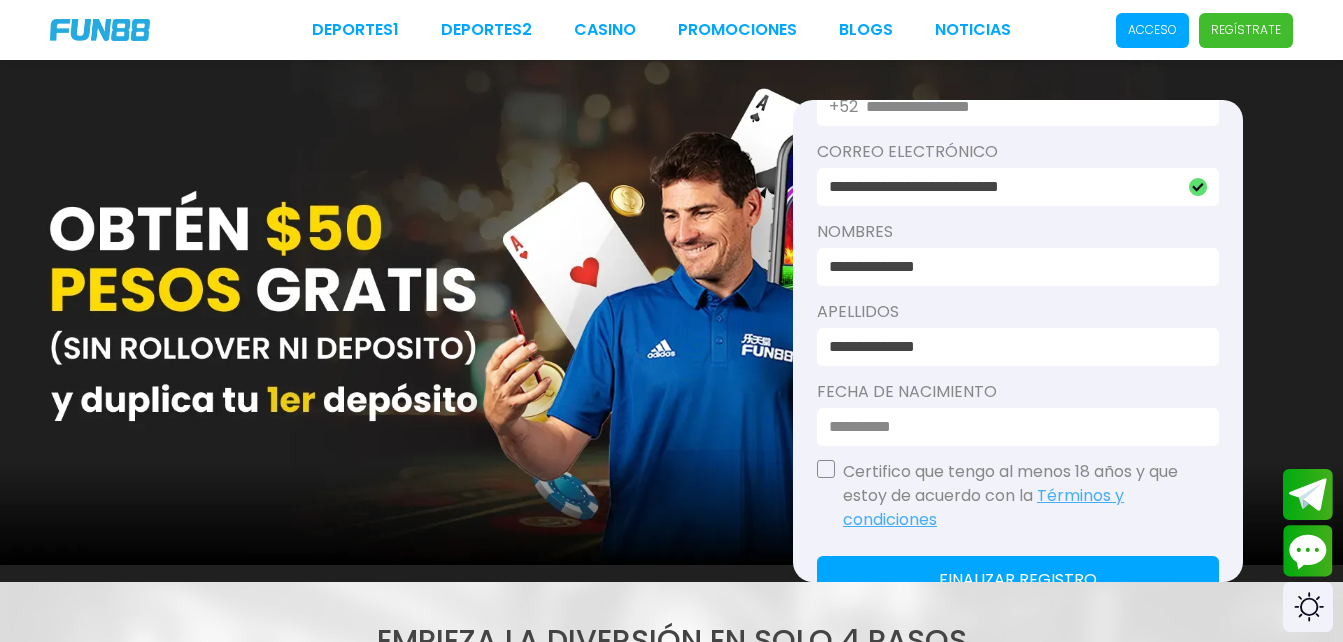 click at bounding box center [1012, 427] 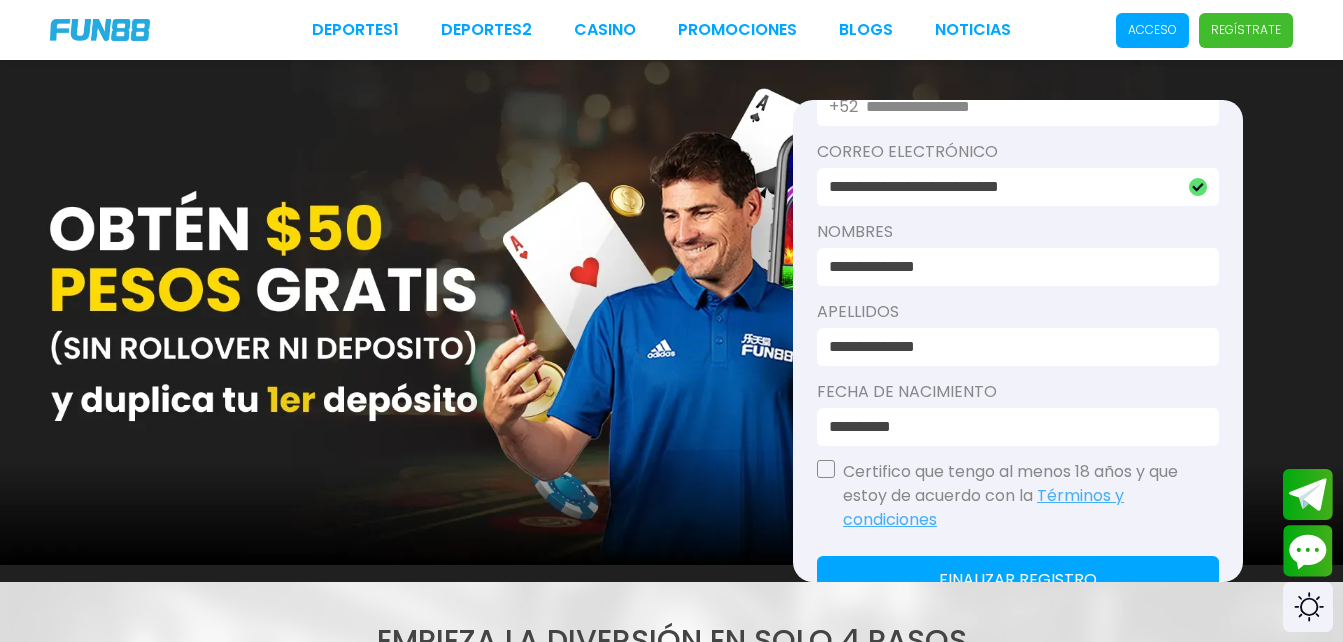 type on "**********" 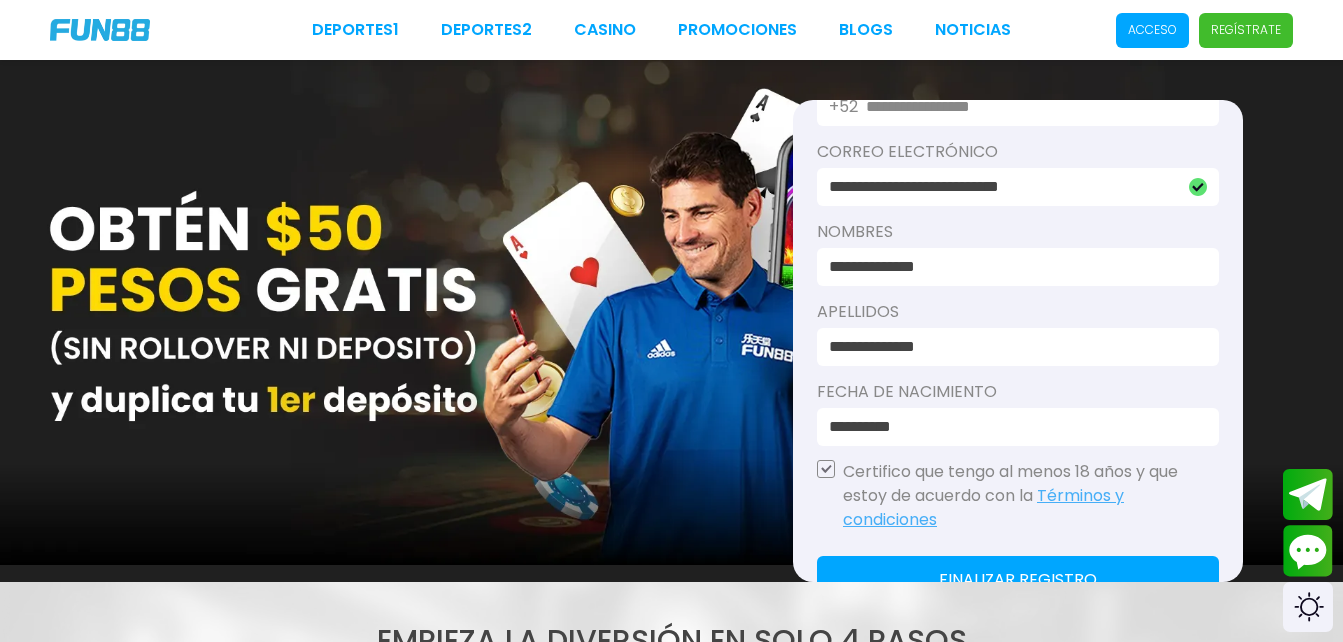 click on "Finalizar registro" 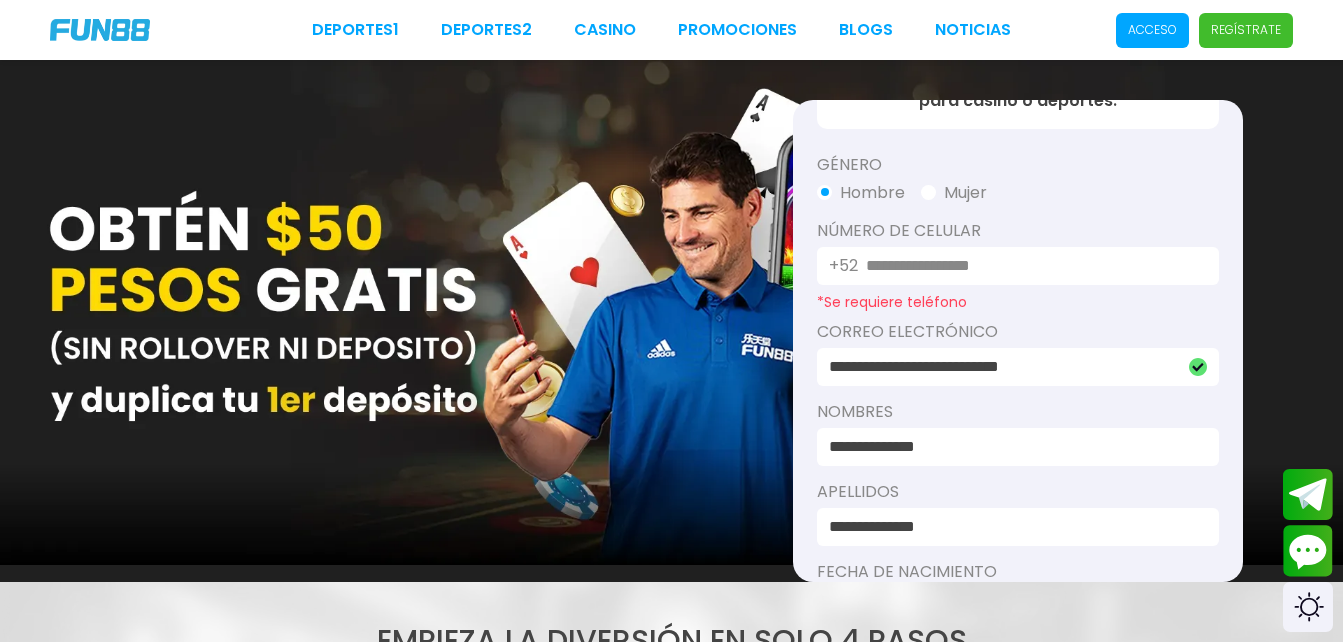 scroll, scrollTop: 59, scrollLeft: 0, axis: vertical 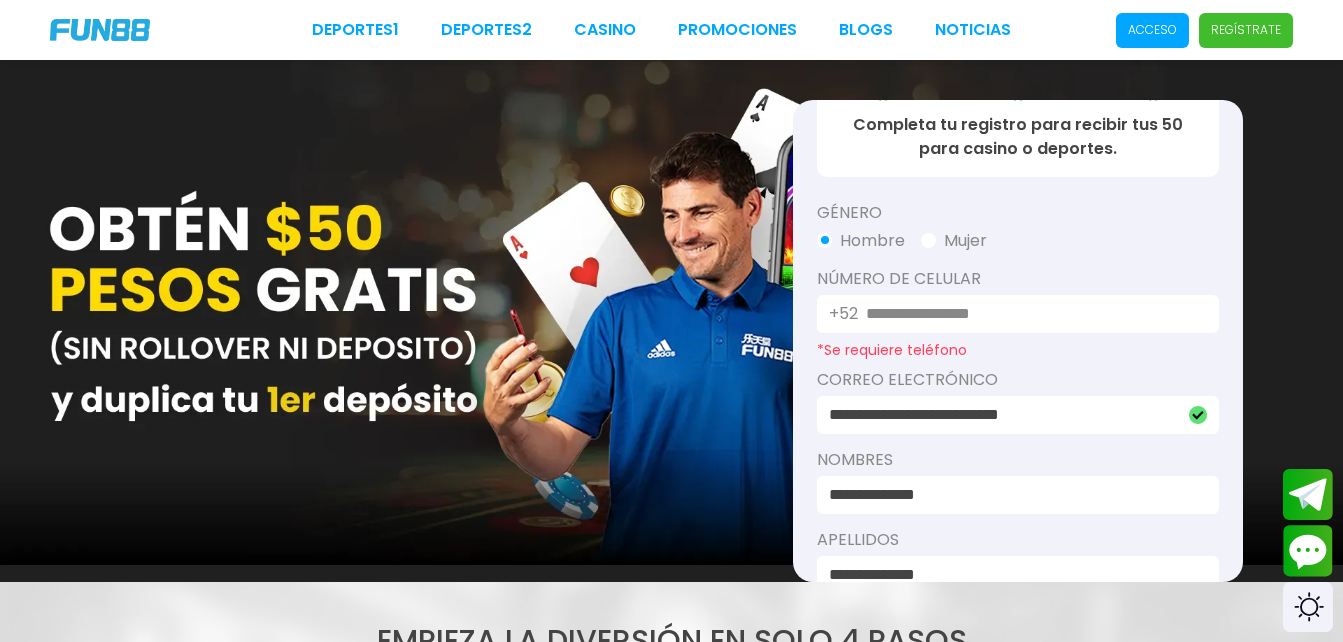 click at bounding box center [1030, 314] 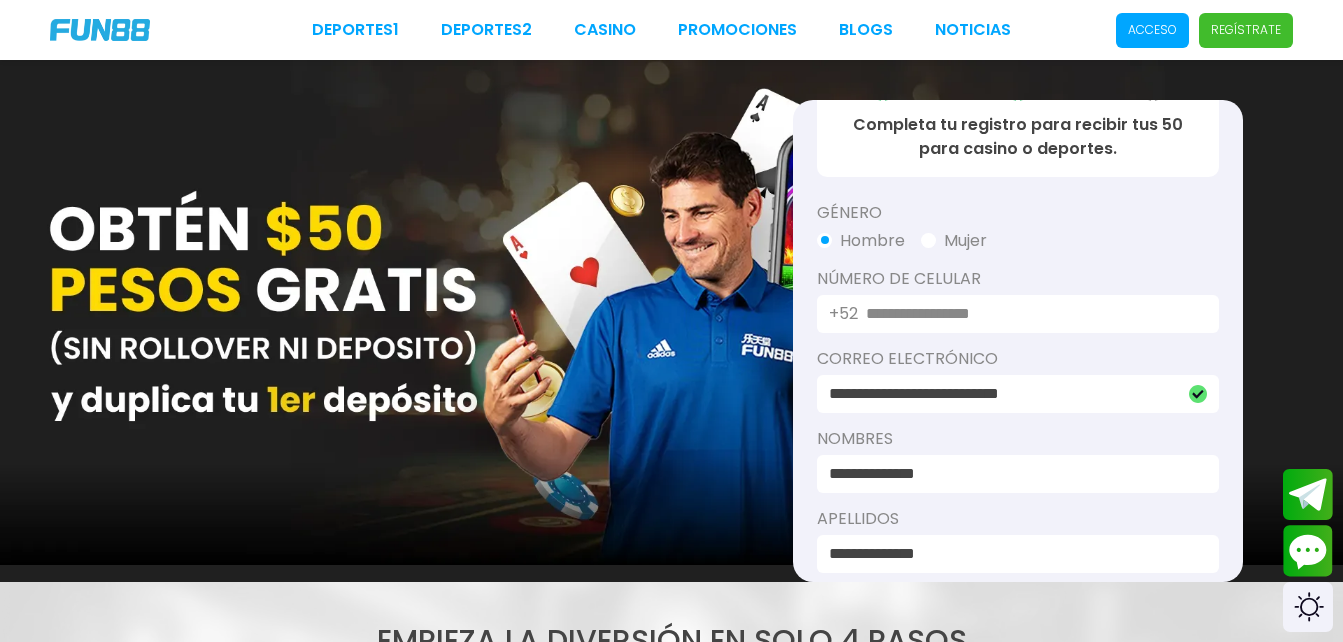 type on "*" 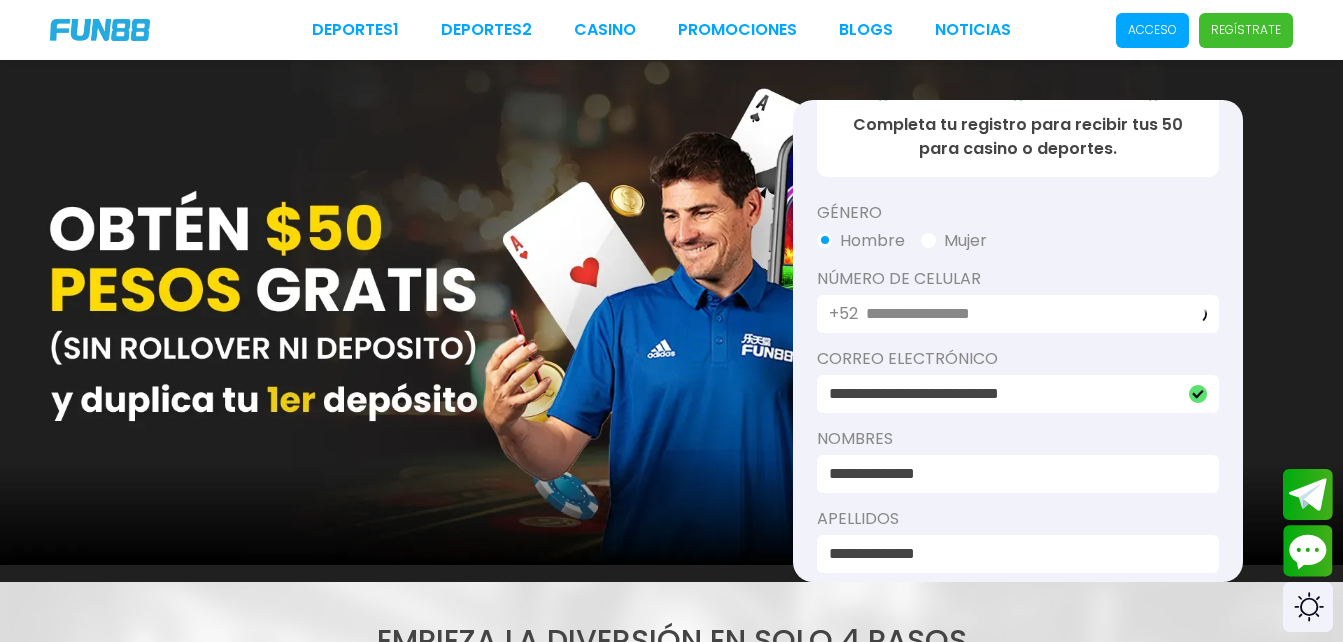 click on "Completa tu registro para recibir tus 50 para casino o deportes. Género Hombre Mujer Número De Celular +52 [PHONE] Correo electrónico [EMAIL] Nombres [FIRST] Apellidos [LAST] Fecha de Nacimiento [DATE] Certifico que tengo al menos 18 años y que estoy de acuerdo con la Términos y condiciones Finalizar registro" at bounding box center (1018, 341) 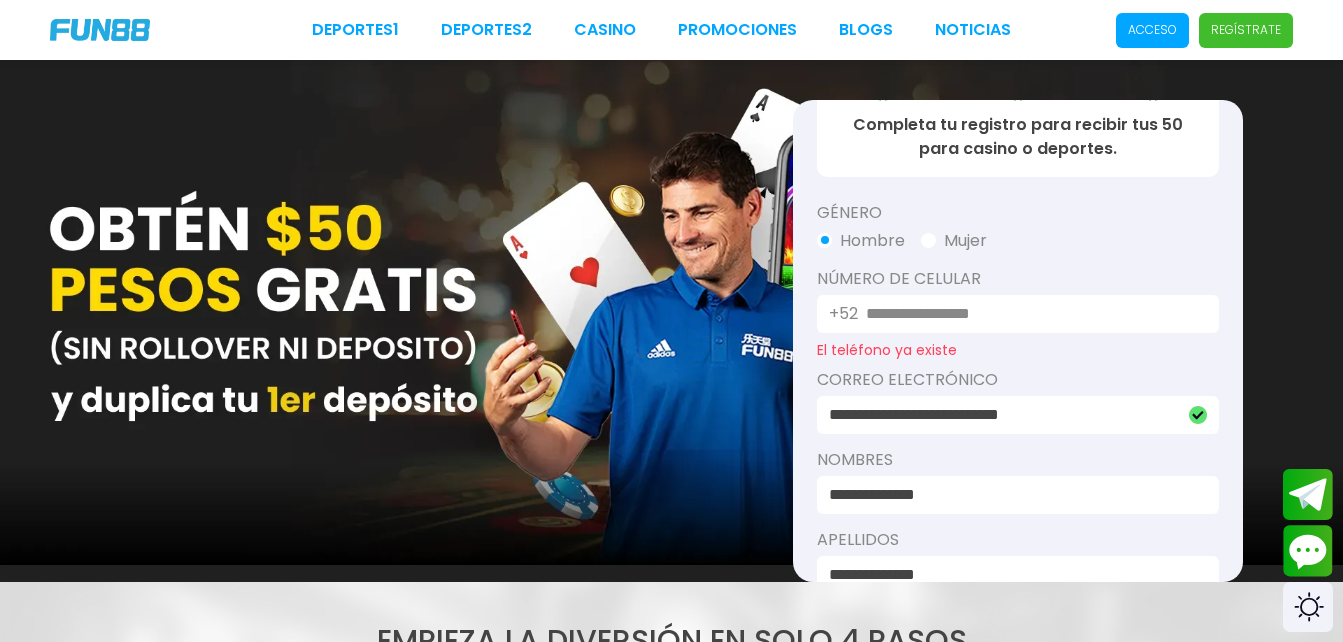 click on "**********" at bounding box center [1030, 314] 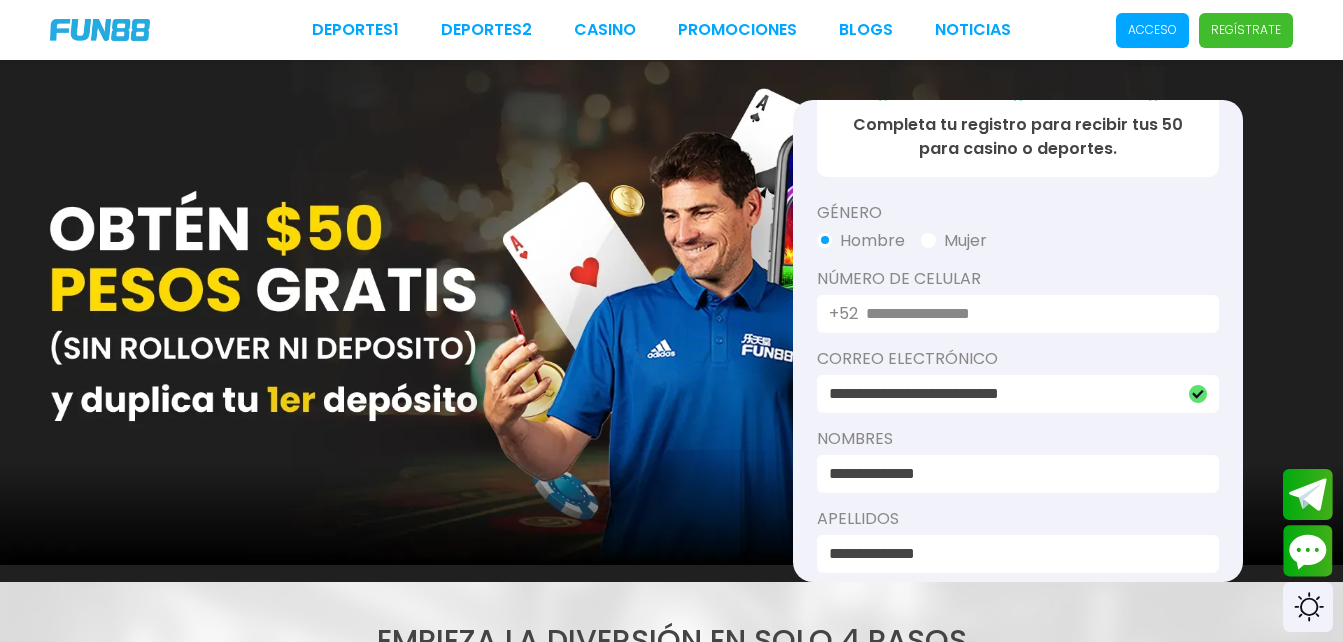 type on "*" 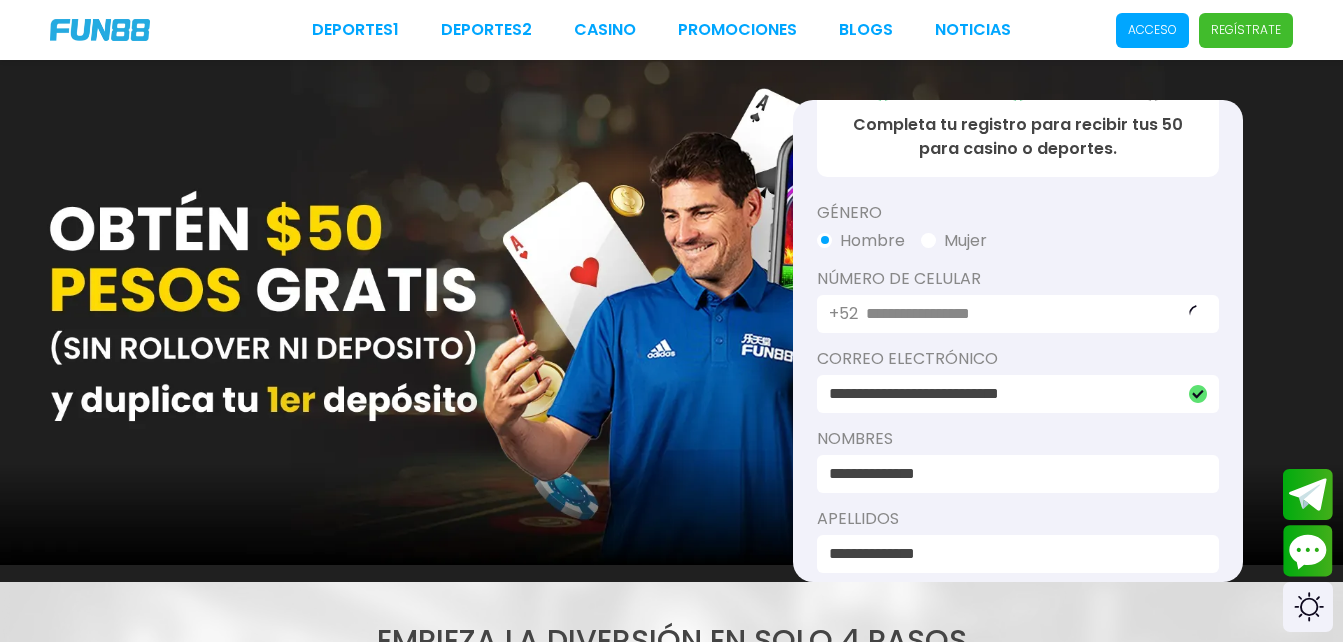 click on "Género" 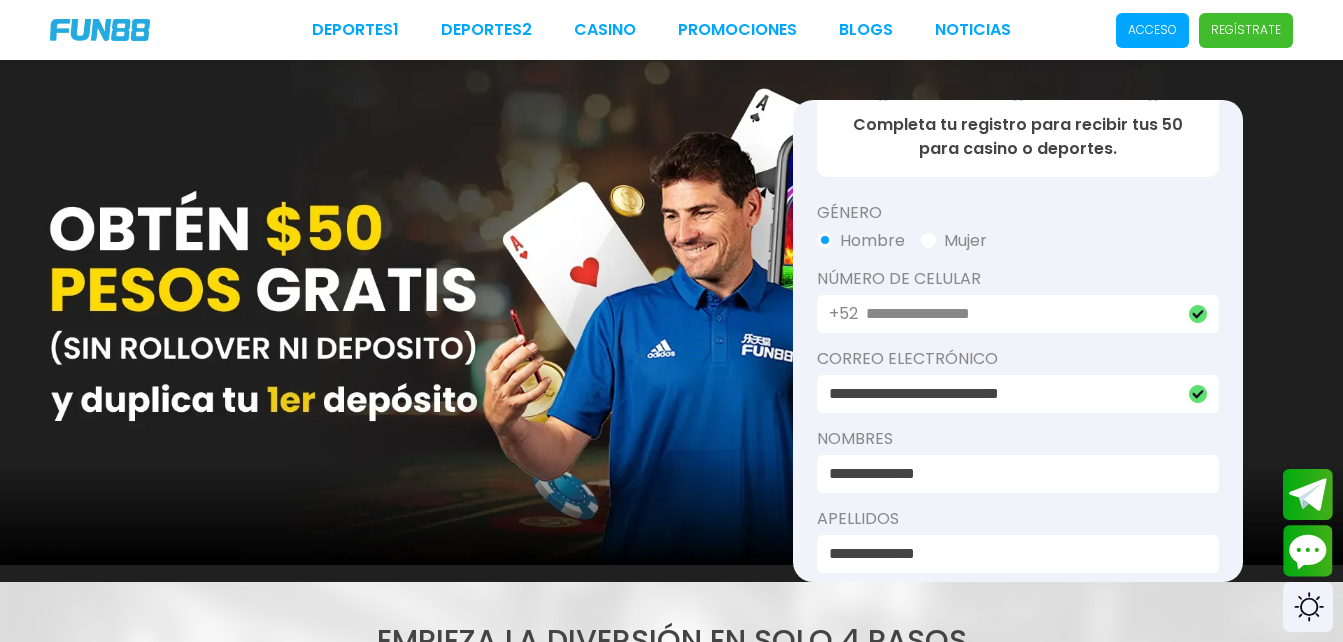 click on "**********" at bounding box center [1021, 314] 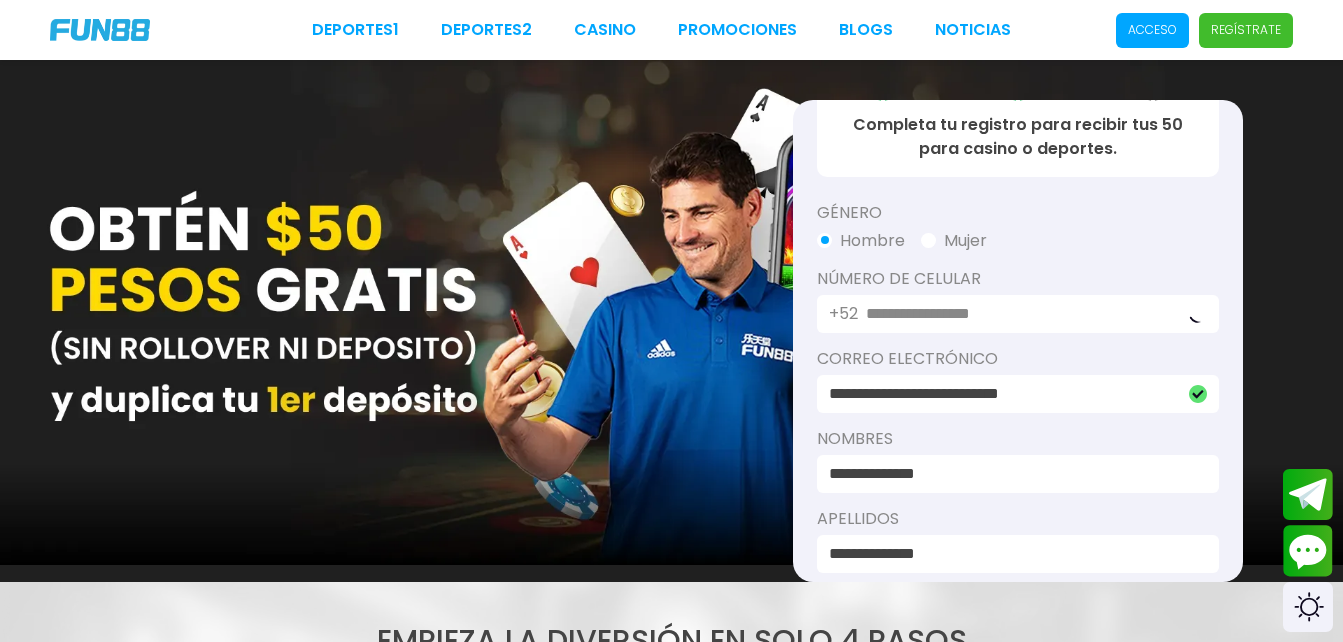 click on "Número De Celular" at bounding box center [1018, 279] 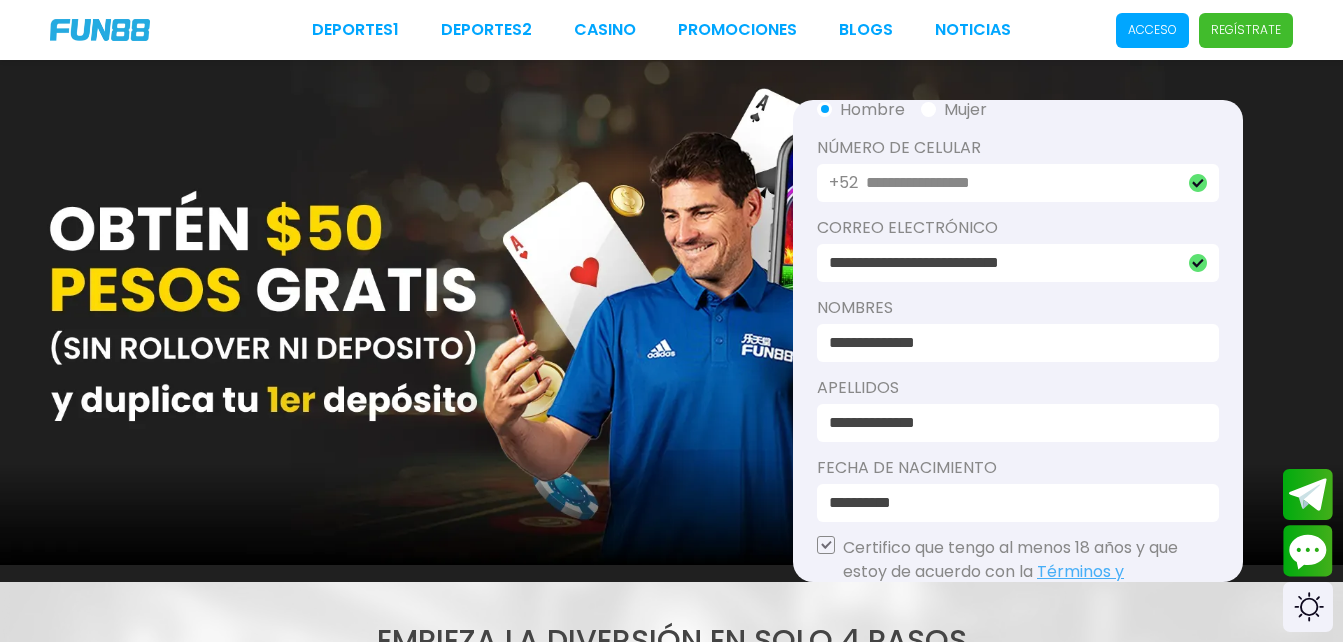 scroll, scrollTop: 276, scrollLeft: 0, axis: vertical 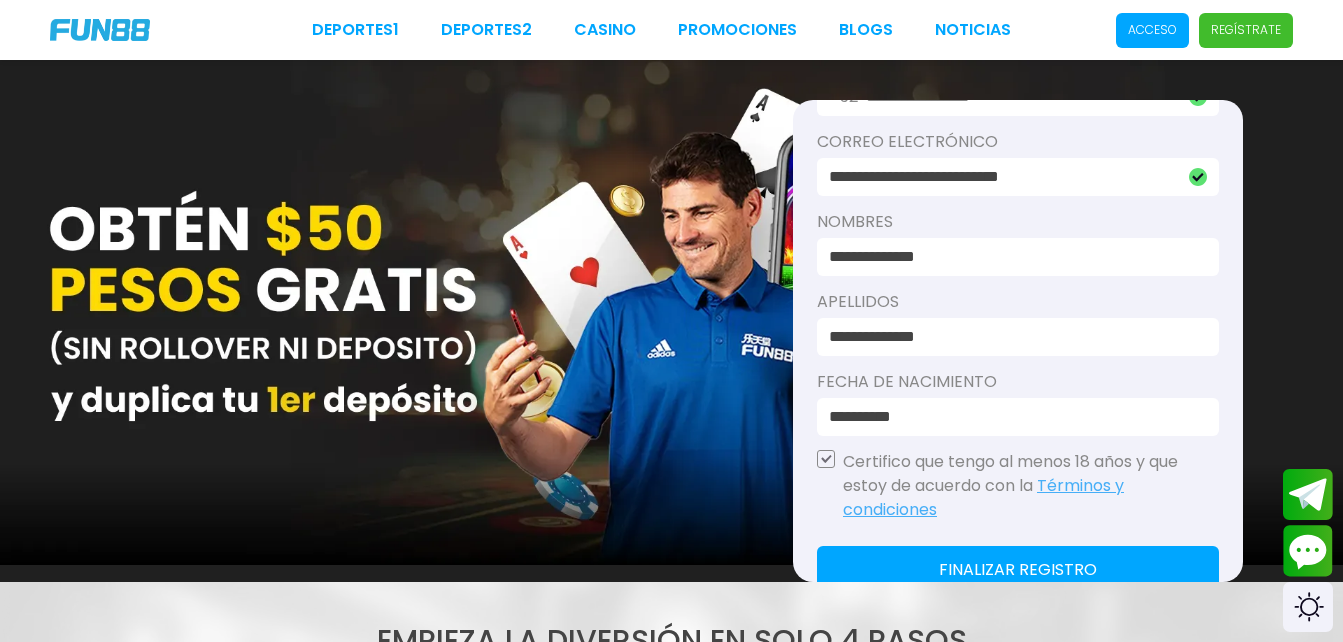 click on "Finalizar registro" 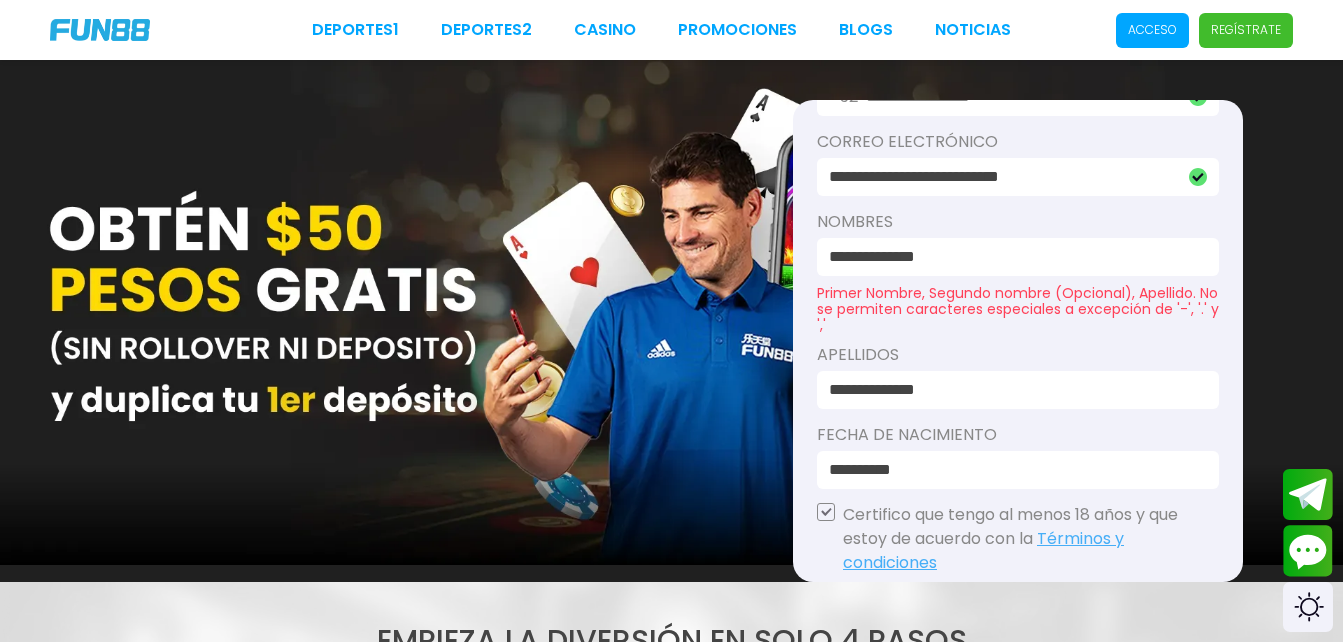 click on "**********" at bounding box center (1012, 257) 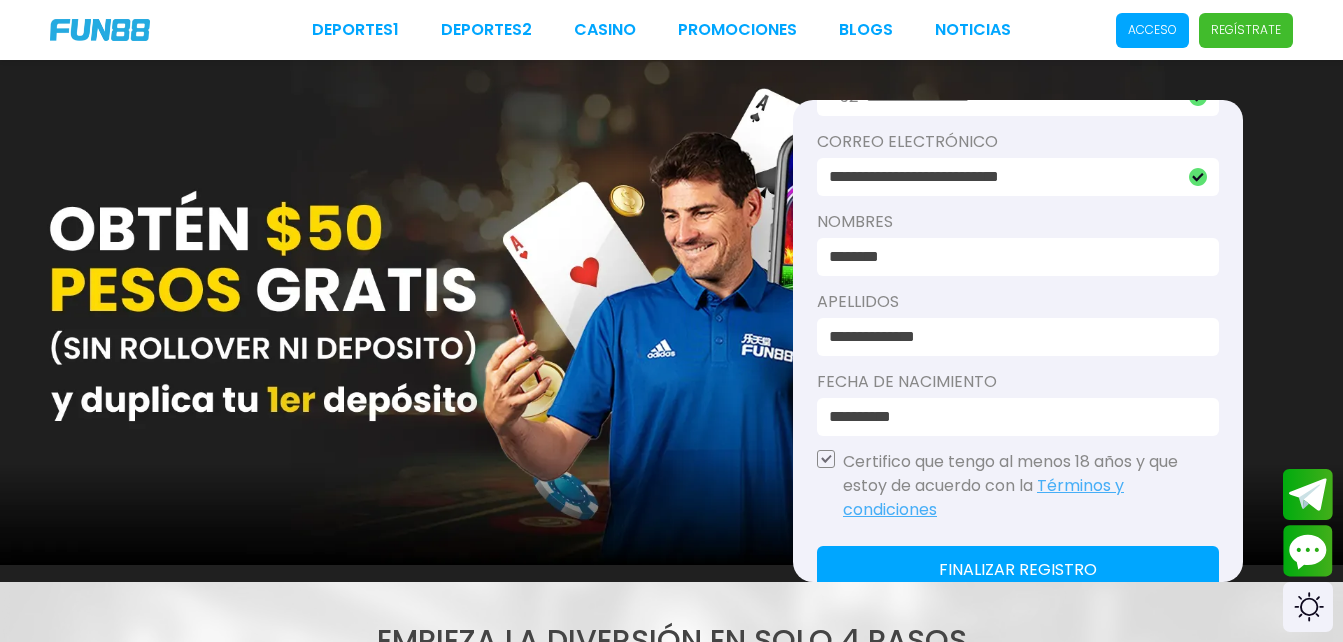 type on "*******" 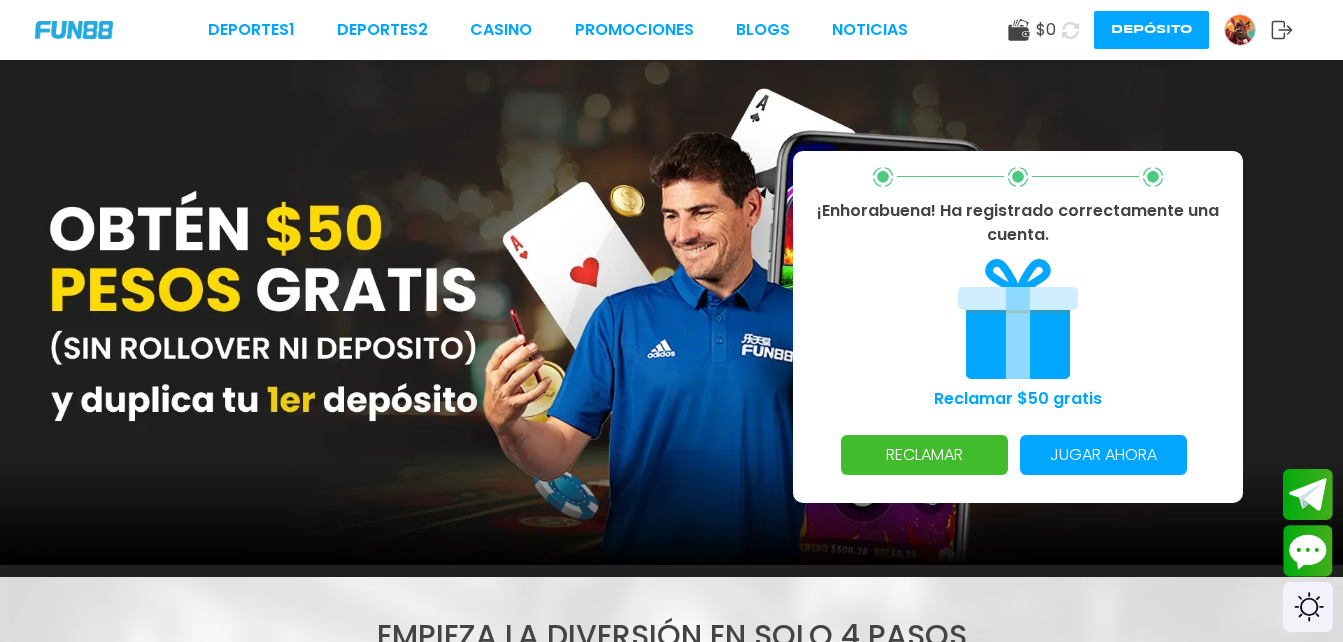 click on "RECLAMAR" at bounding box center [924, 455] 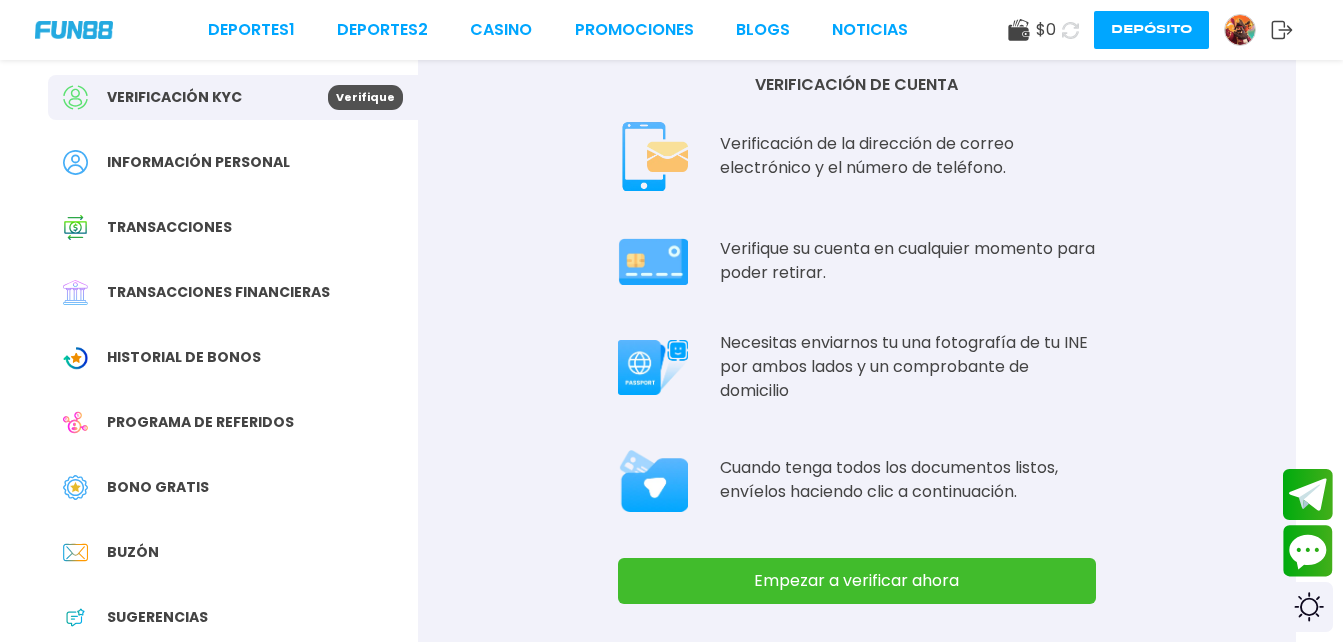 scroll, scrollTop: 111, scrollLeft: 0, axis: vertical 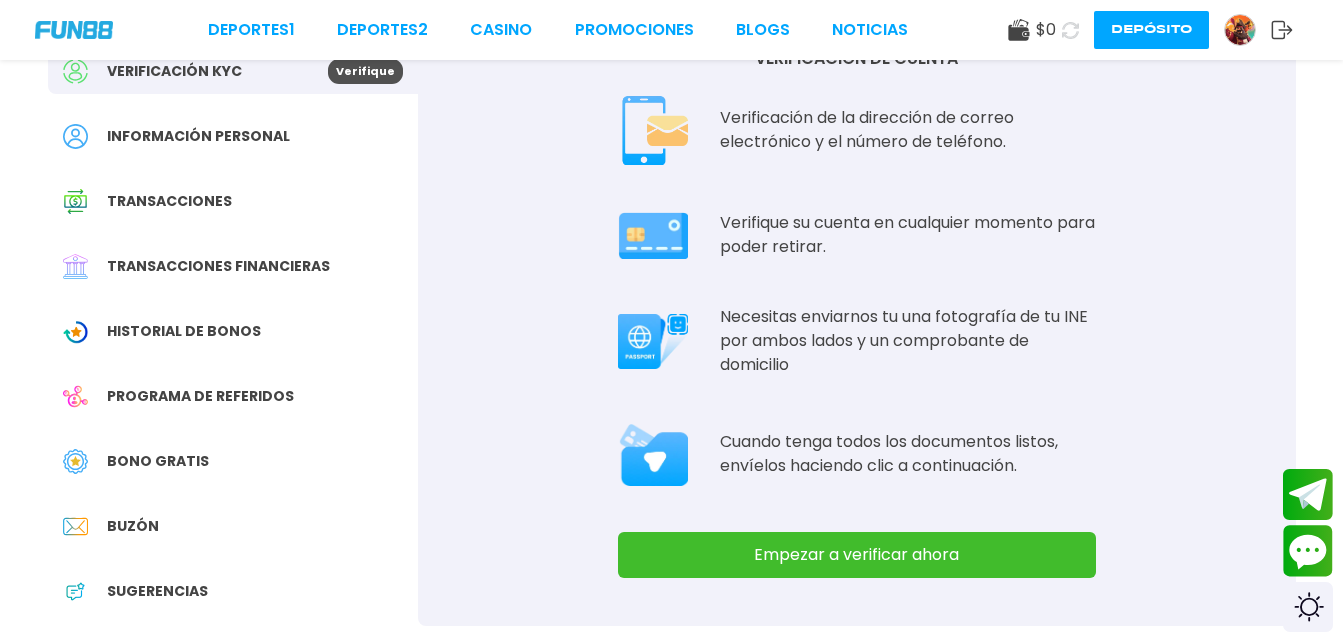 click on "Empezar a verificar ahora" at bounding box center (857, 555) 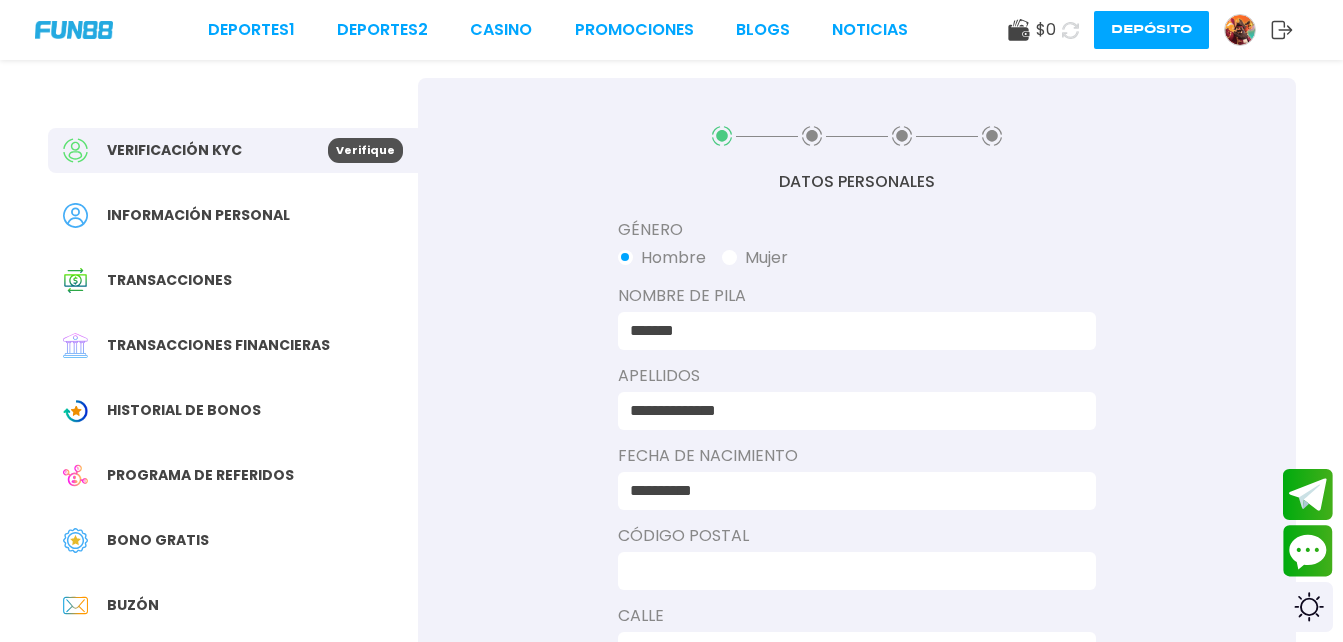 scroll, scrollTop: 0, scrollLeft: 0, axis: both 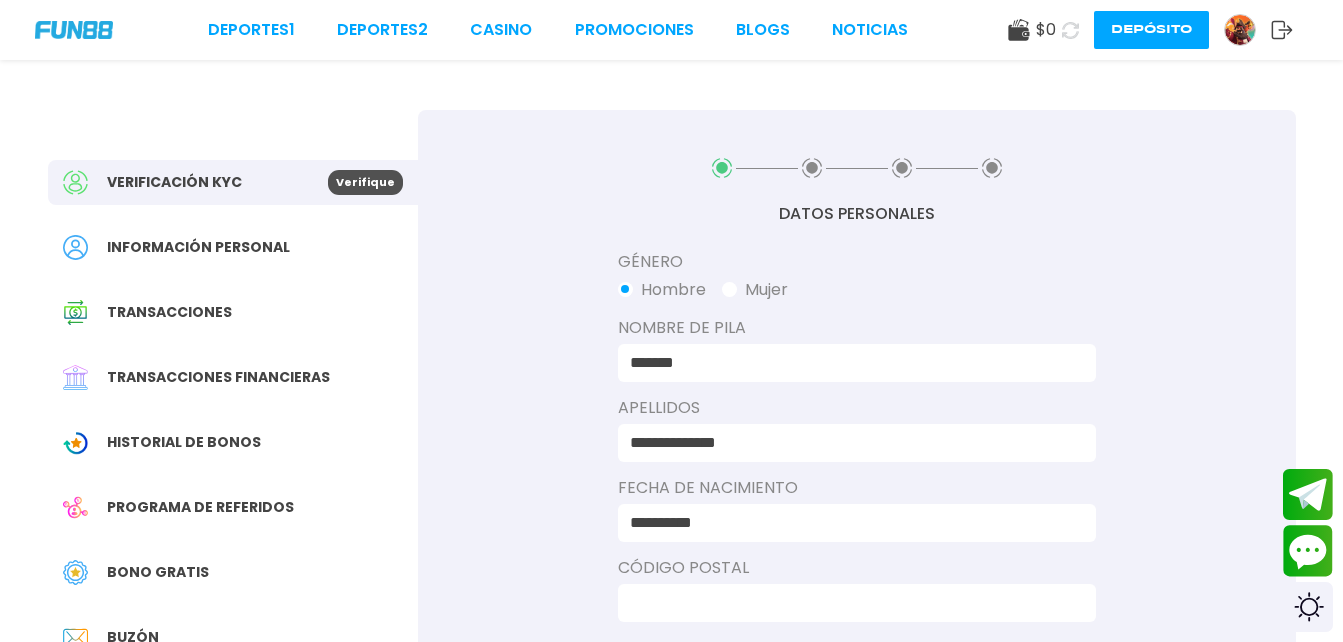 drag, startPoint x: 1341, startPoint y: 110, endPoint x: 1358, endPoint y: 110, distance: 17 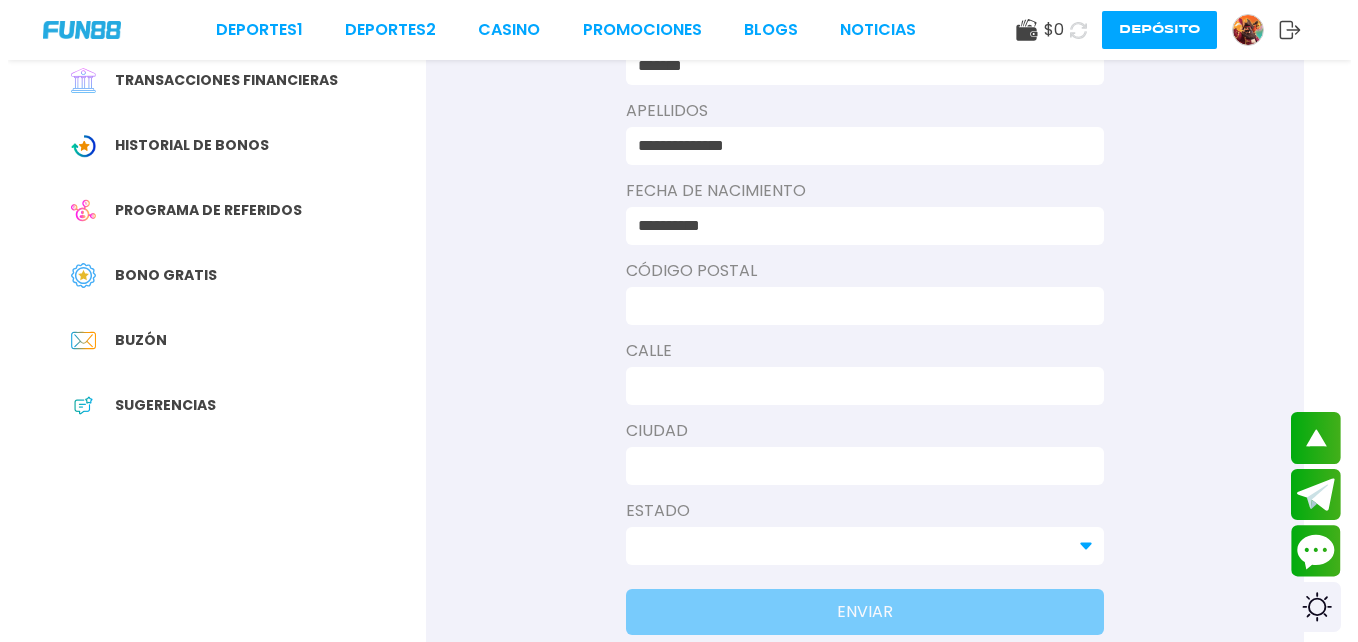 scroll, scrollTop: 362, scrollLeft: 0, axis: vertical 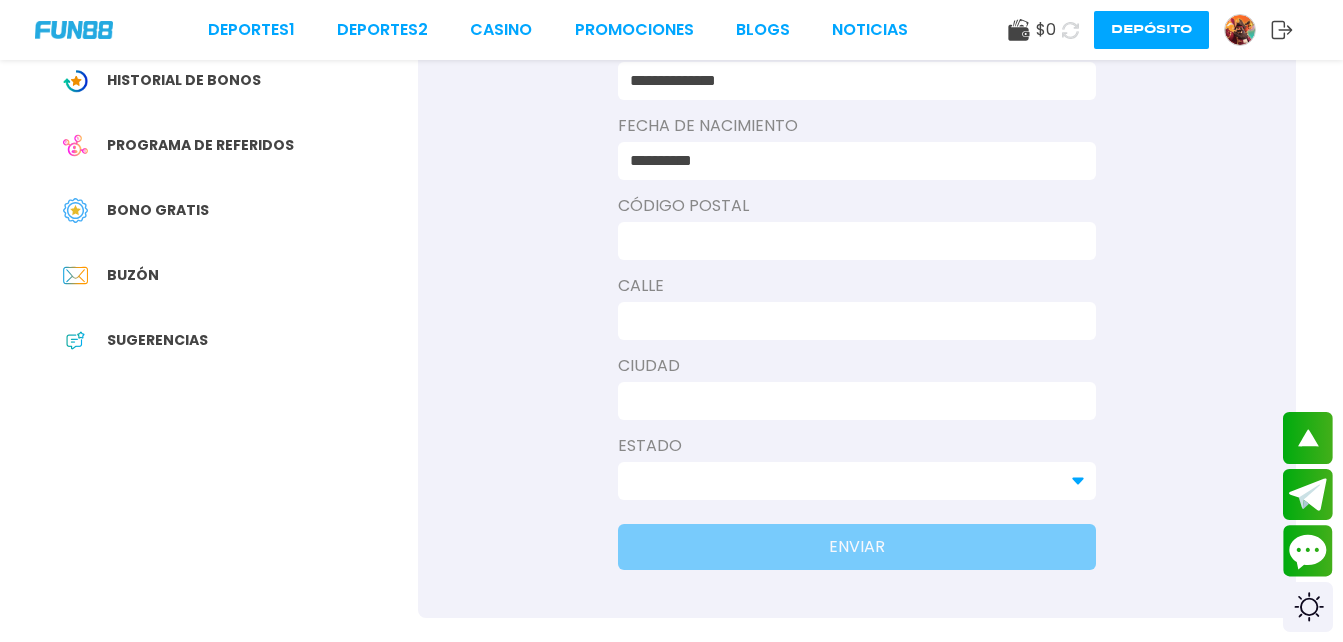 click at bounding box center [851, 241] 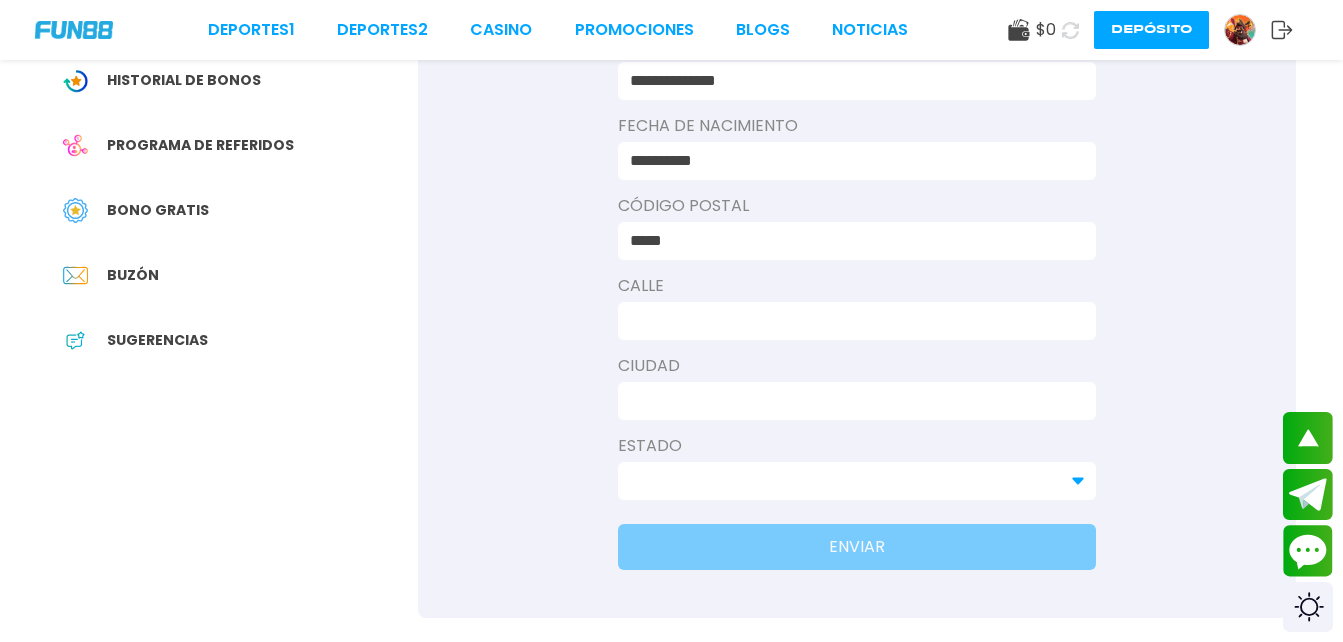 type on "**********" 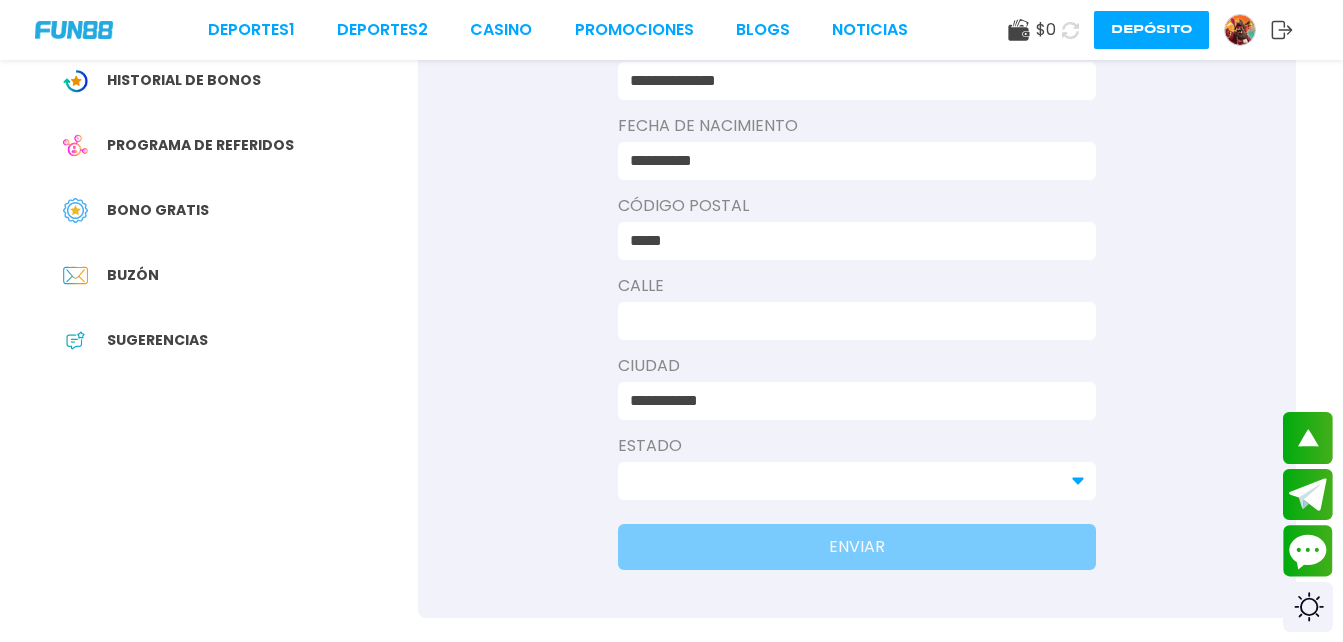 click at bounding box center [851, 321] 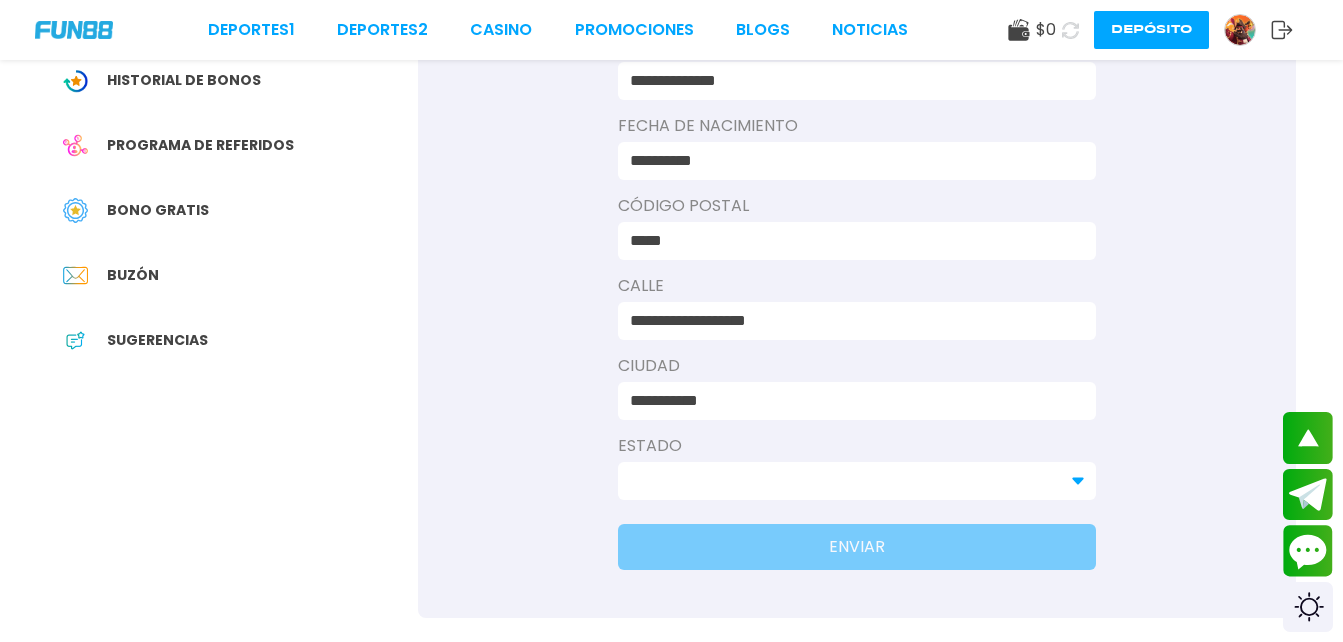 type on "**********" 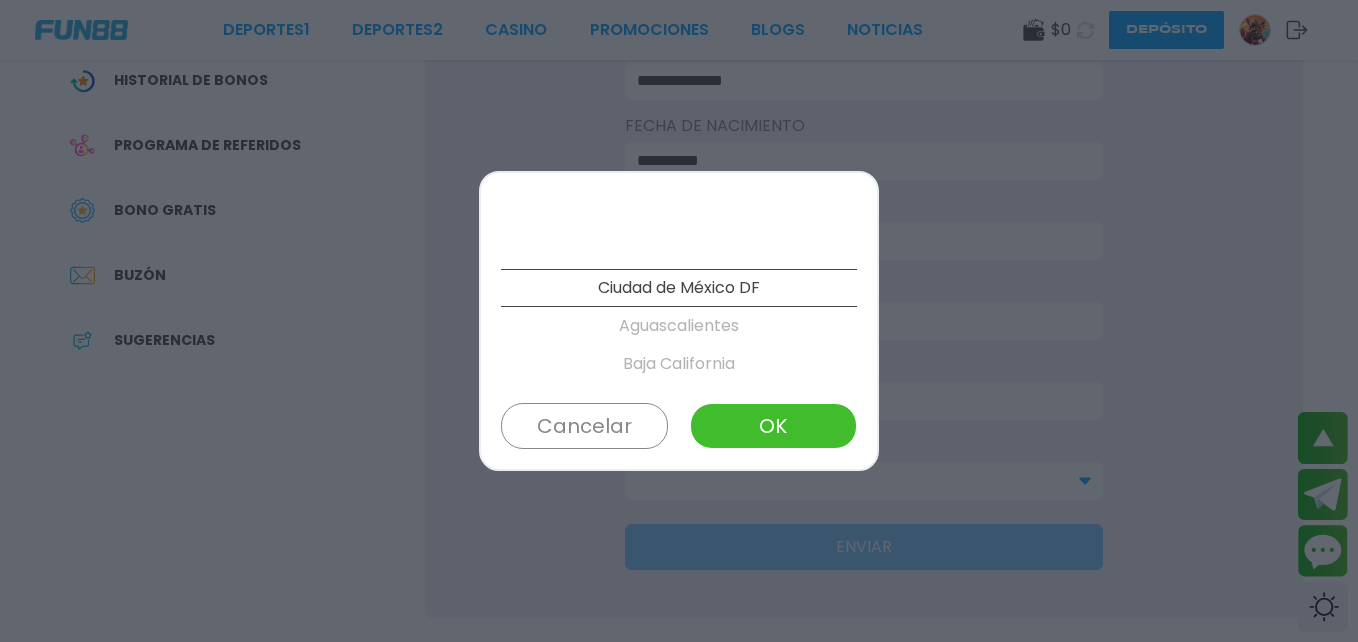click on "Aguascalientes" at bounding box center (679, 326) 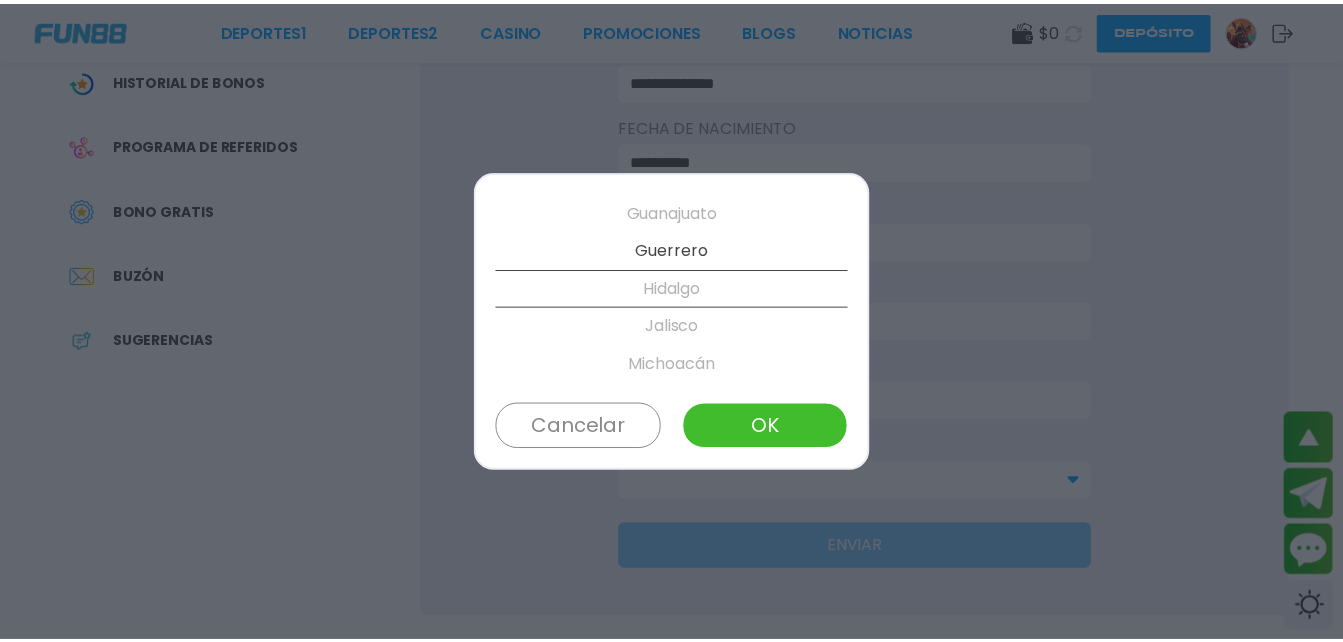 scroll, scrollTop: 532, scrollLeft: 0, axis: vertical 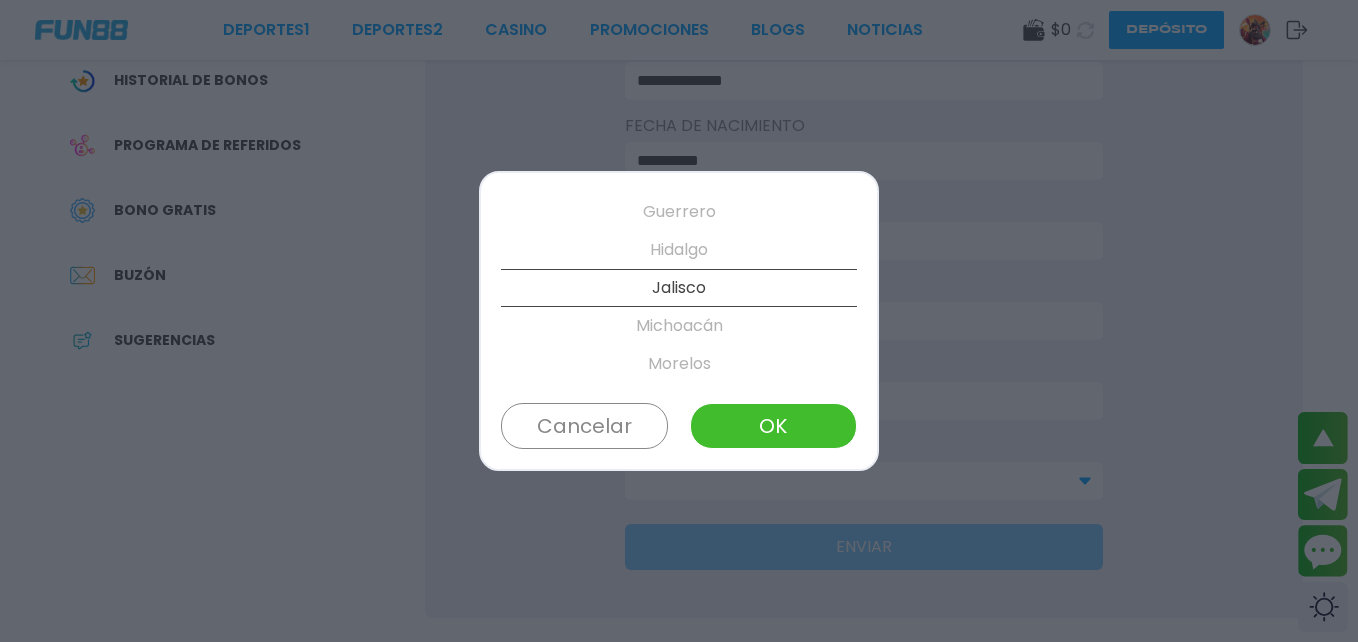 click on "Jalisco" at bounding box center (679, 288) 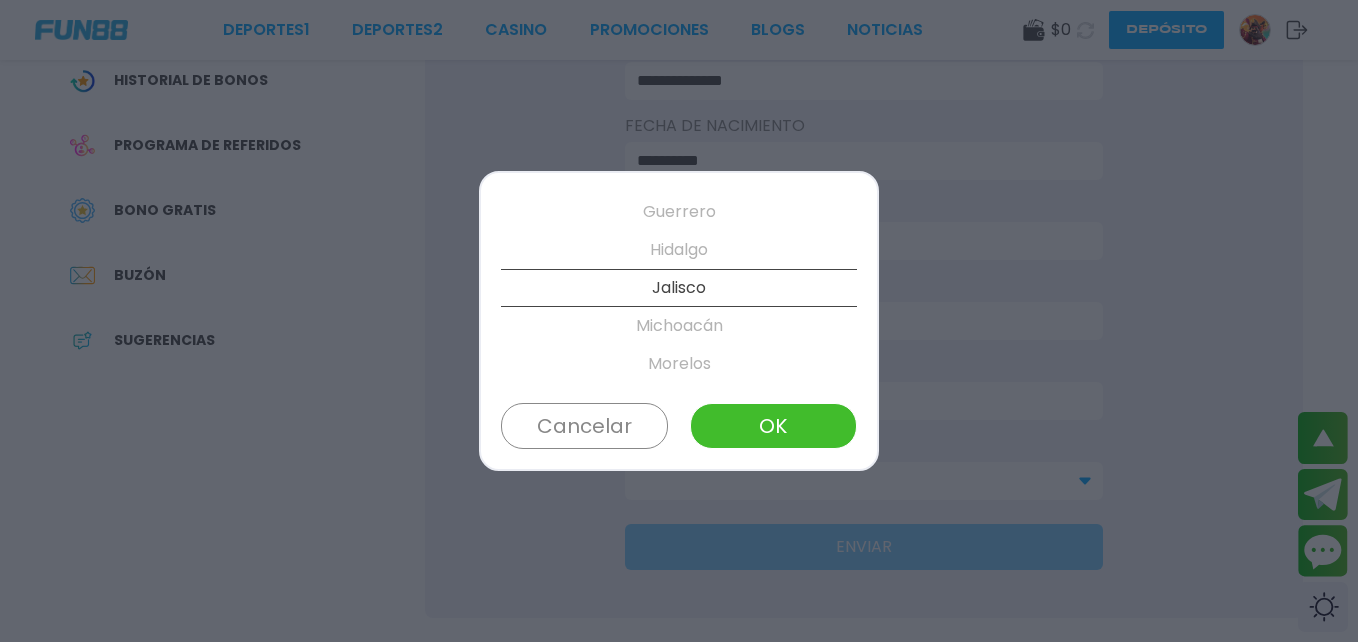click on "OK" at bounding box center (773, 426) 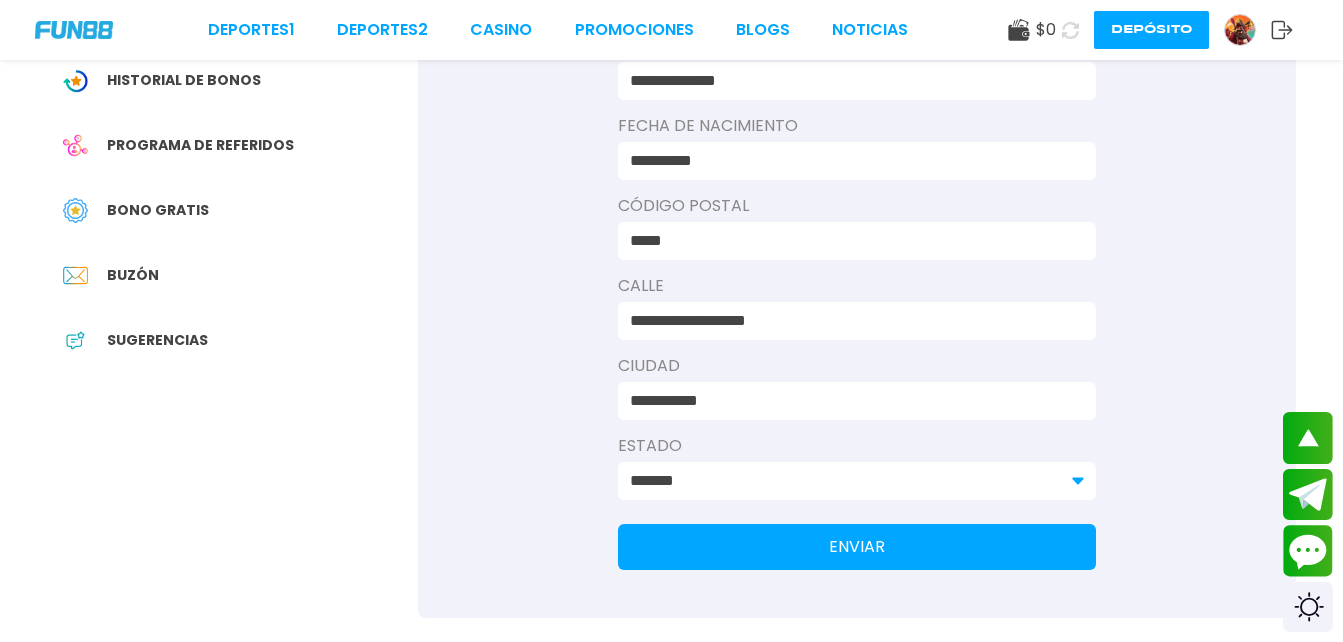 click on "ENVIAR" at bounding box center (857, 547) 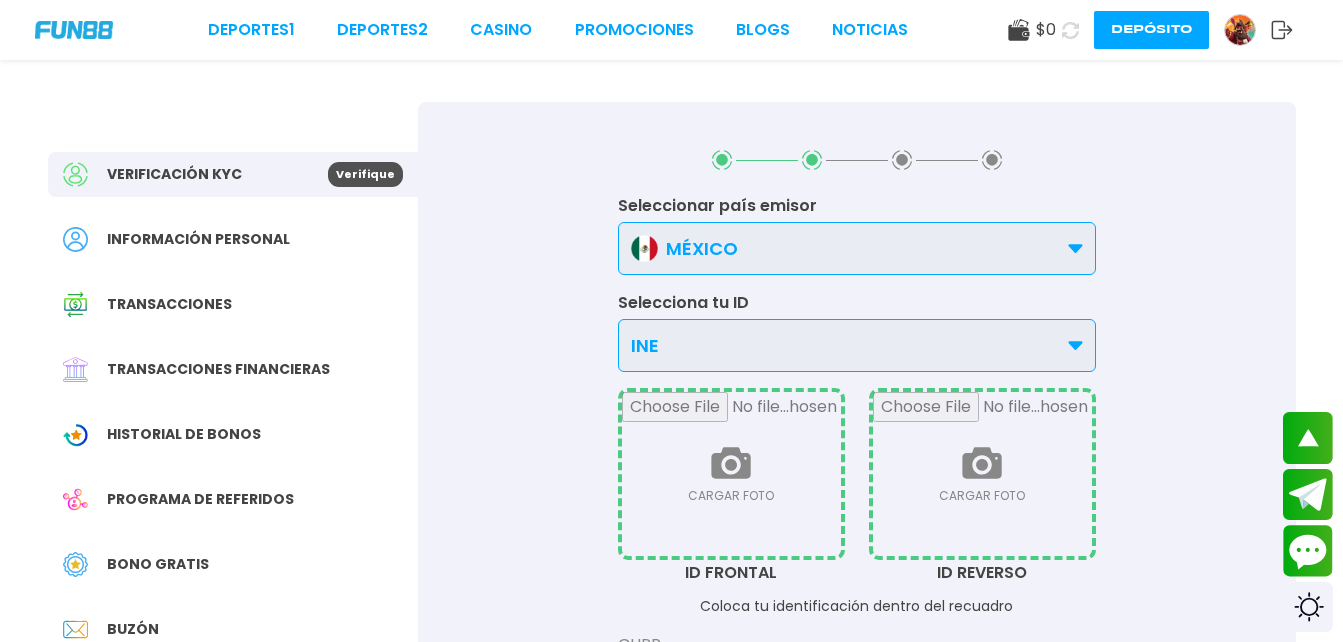 scroll, scrollTop: 0, scrollLeft: 0, axis: both 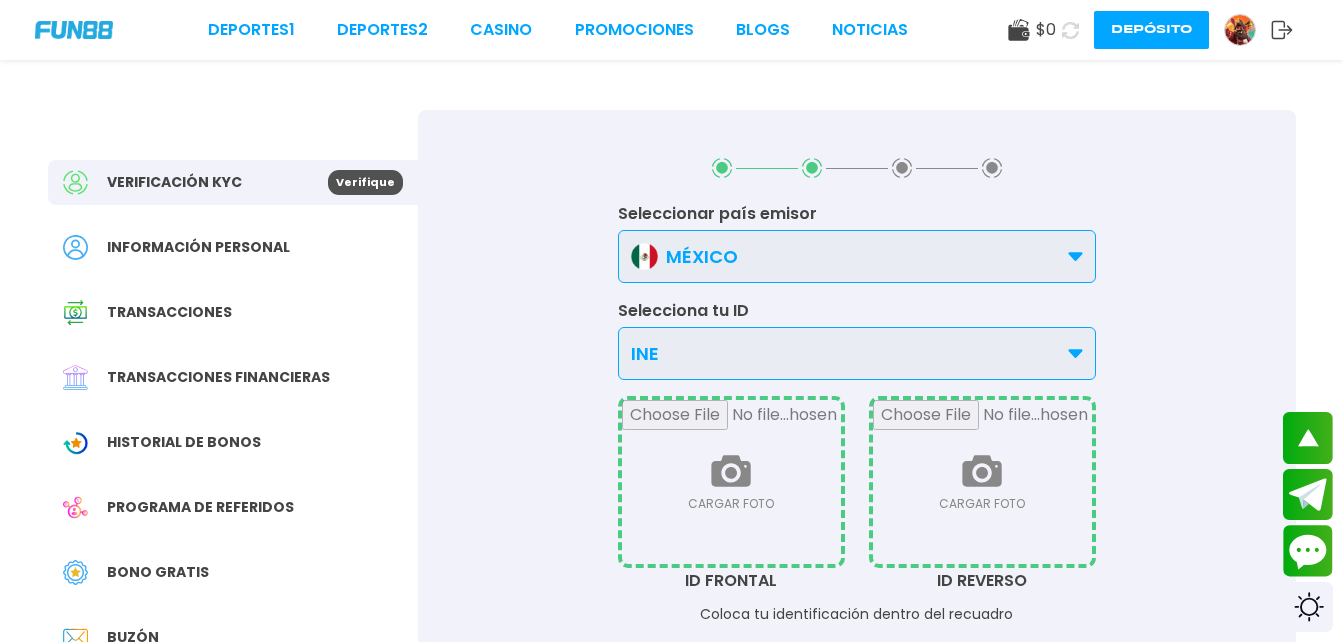 click at bounding box center [731, 482] 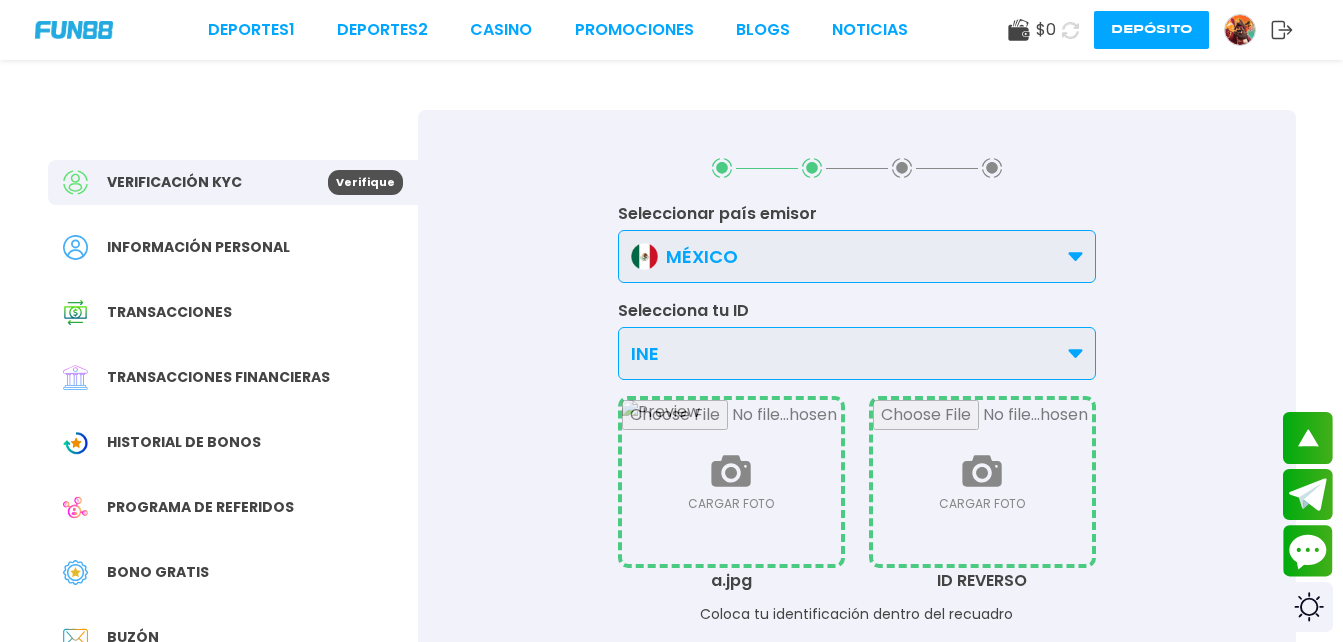 click at bounding box center (982, 482) 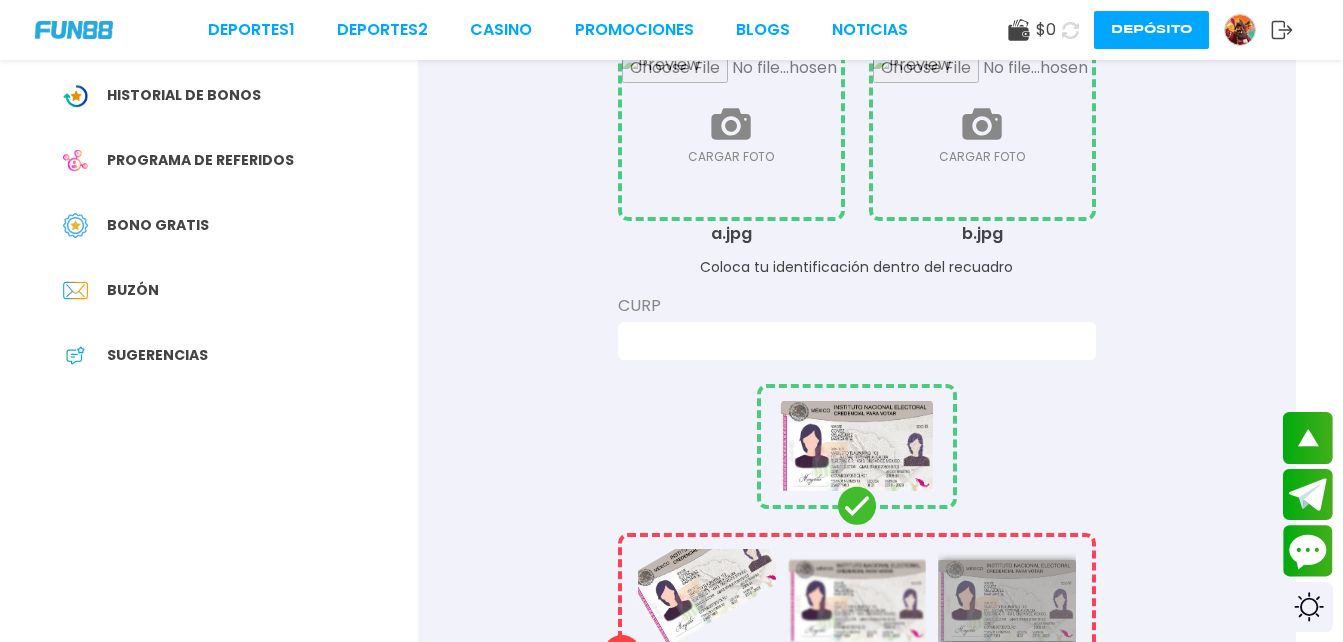 scroll, scrollTop: 351, scrollLeft: 0, axis: vertical 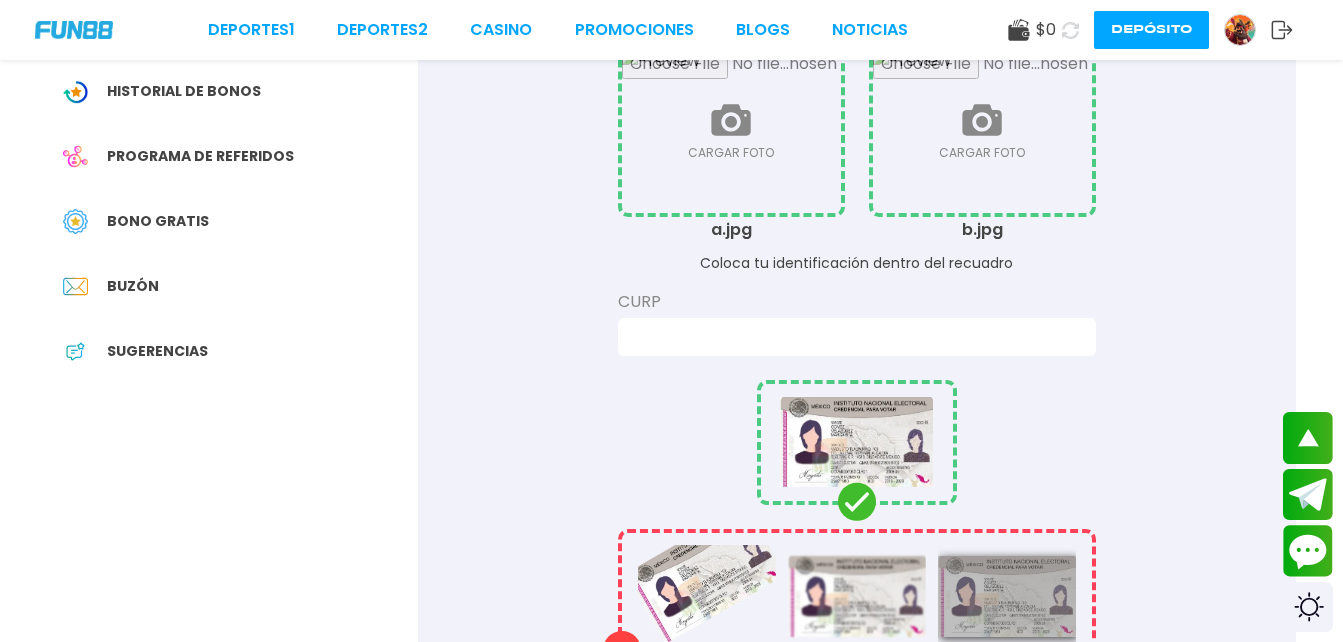 click at bounding box center [851, 337] 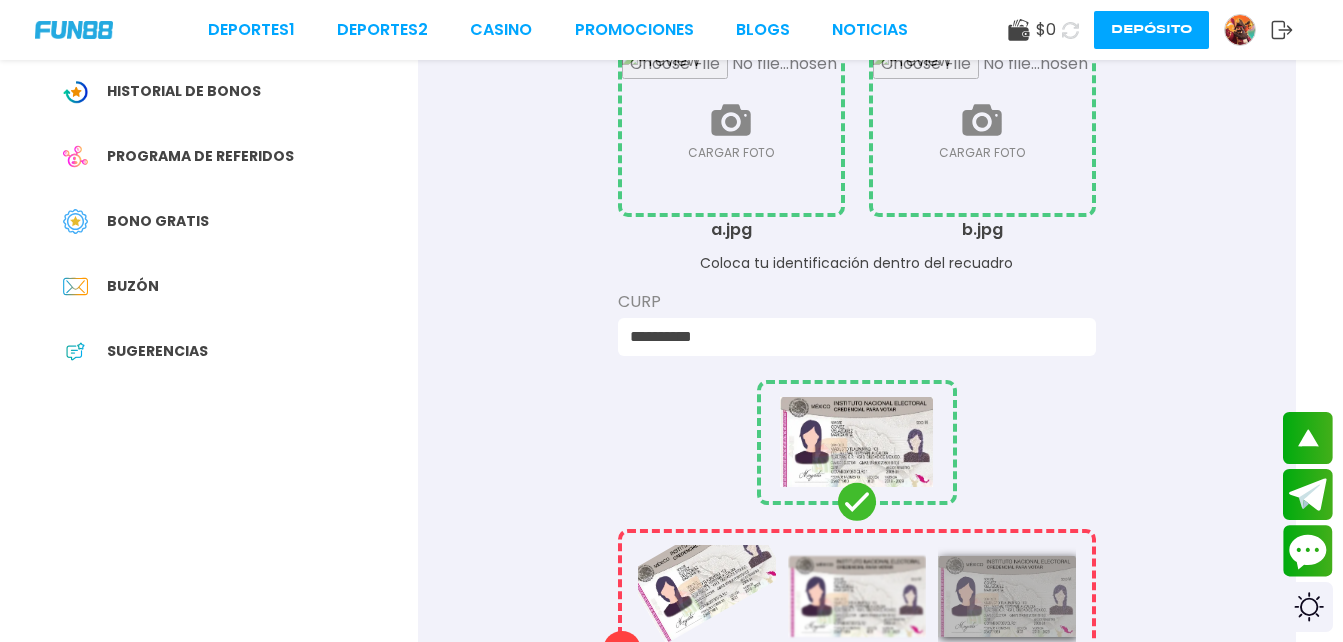 type on "**********" 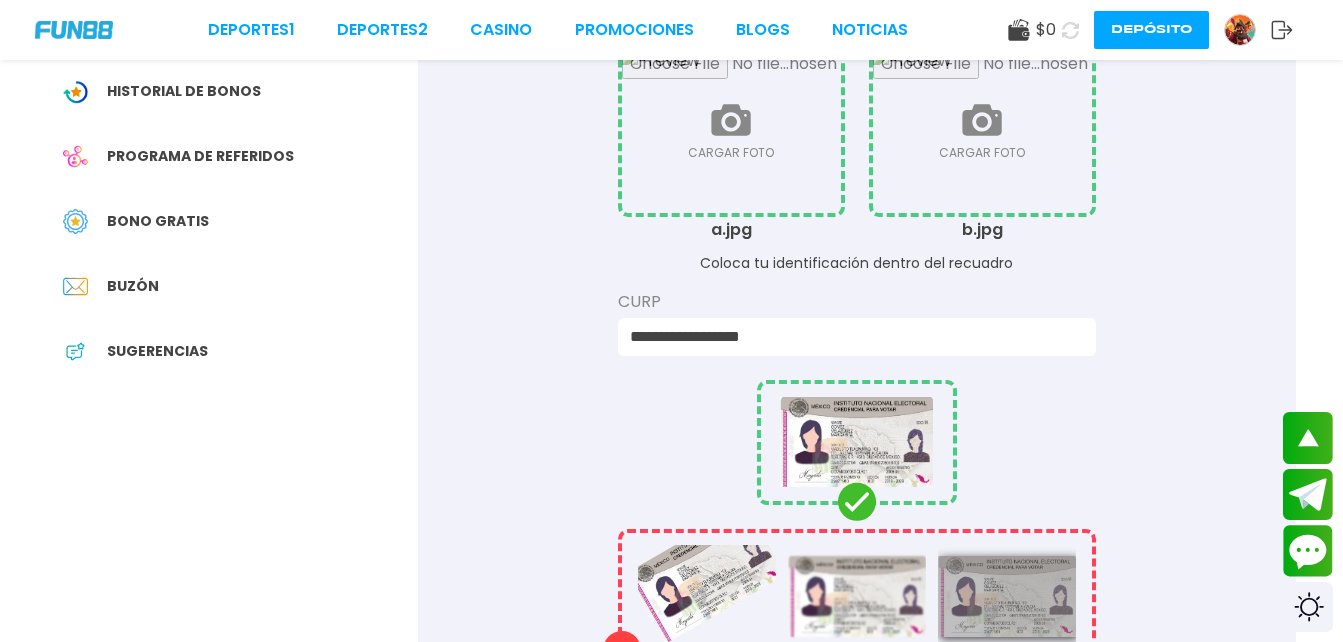click on "**********" at bounding box center [857, 366] 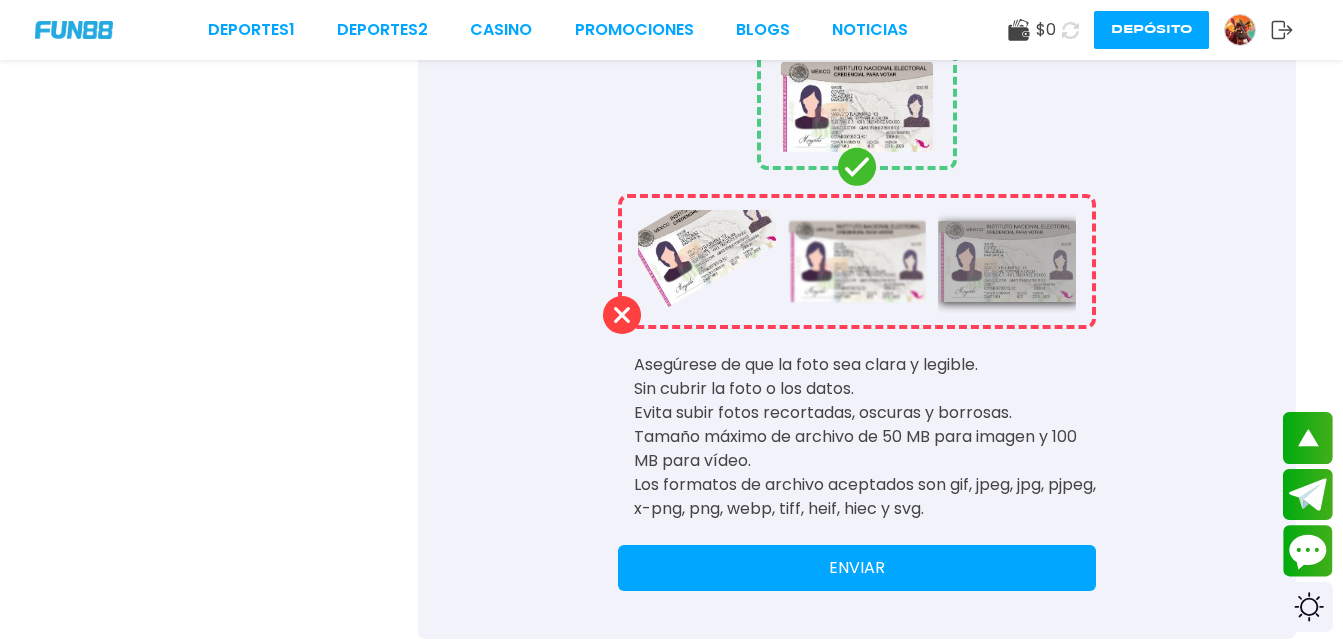 scroll, scrollTop: 690, scrollLeft: 0, axis: vertical 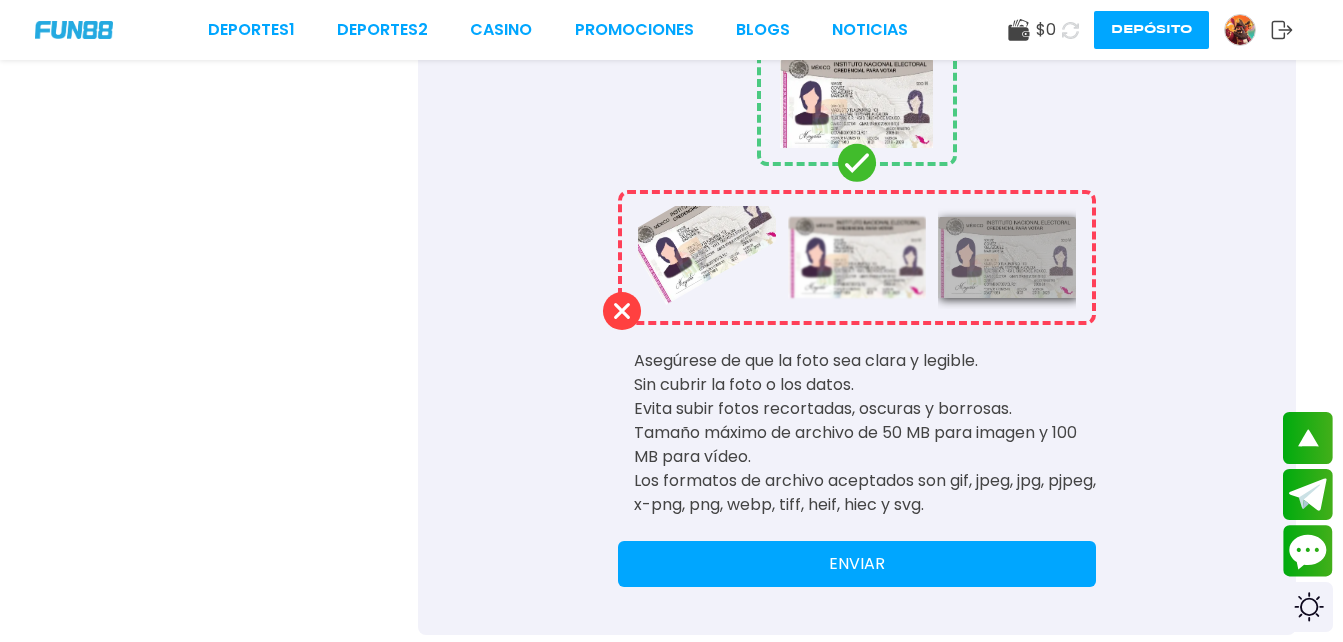 click on "ENVIAR" at bounding box center [857, 564] 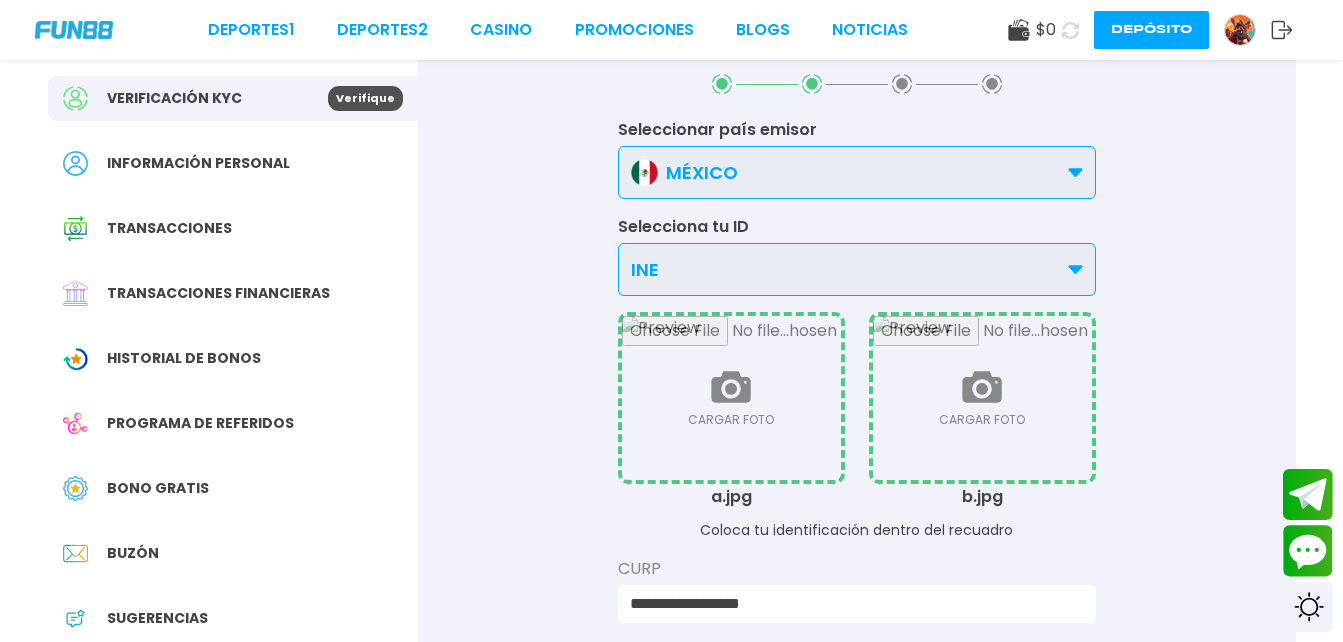 scroll, scrollTop: 38, scrollLeft: 0, axis: vertical 